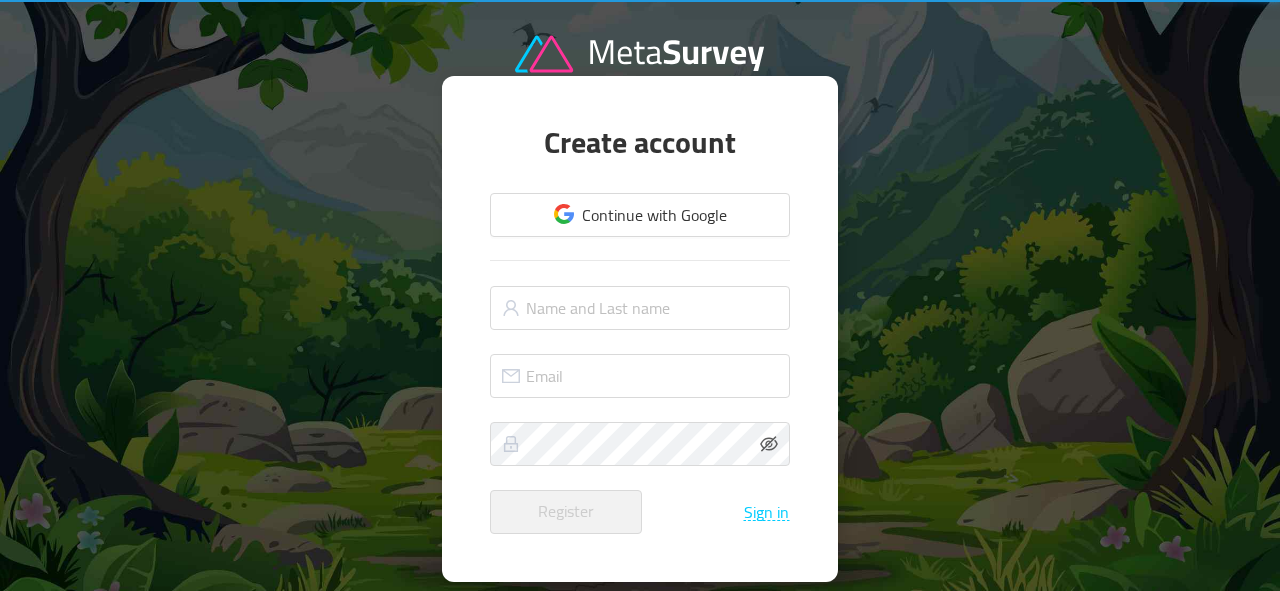scroll, scrollTop: 0, scrollLeft: 0, axis: both 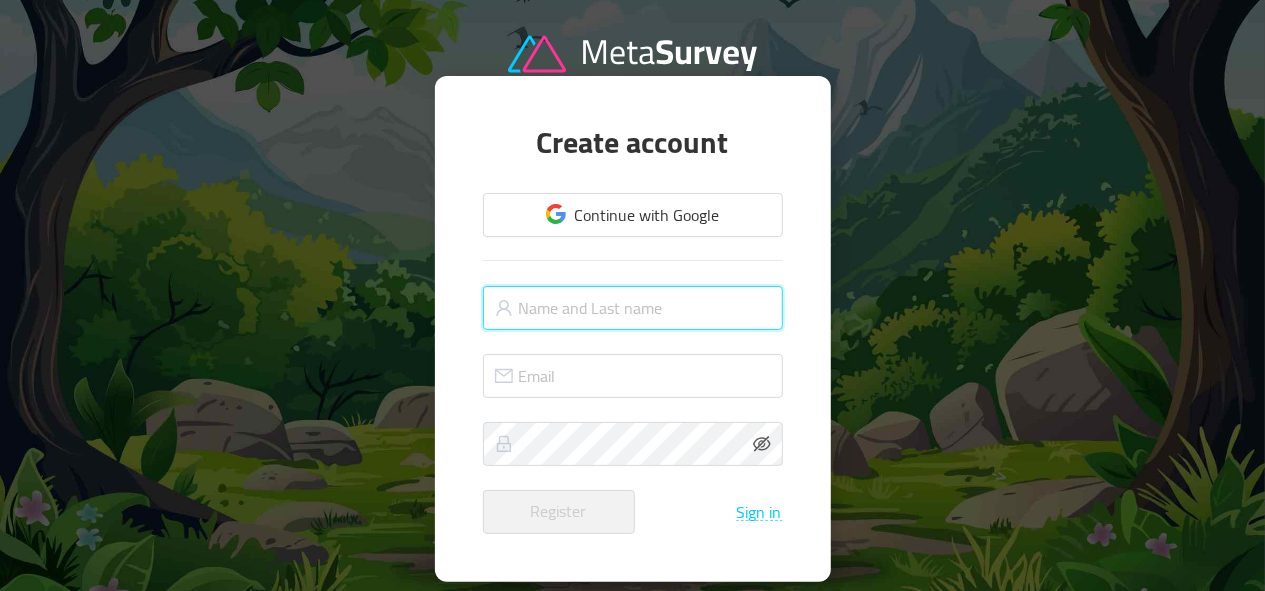 click at bounding box center [633, 308] 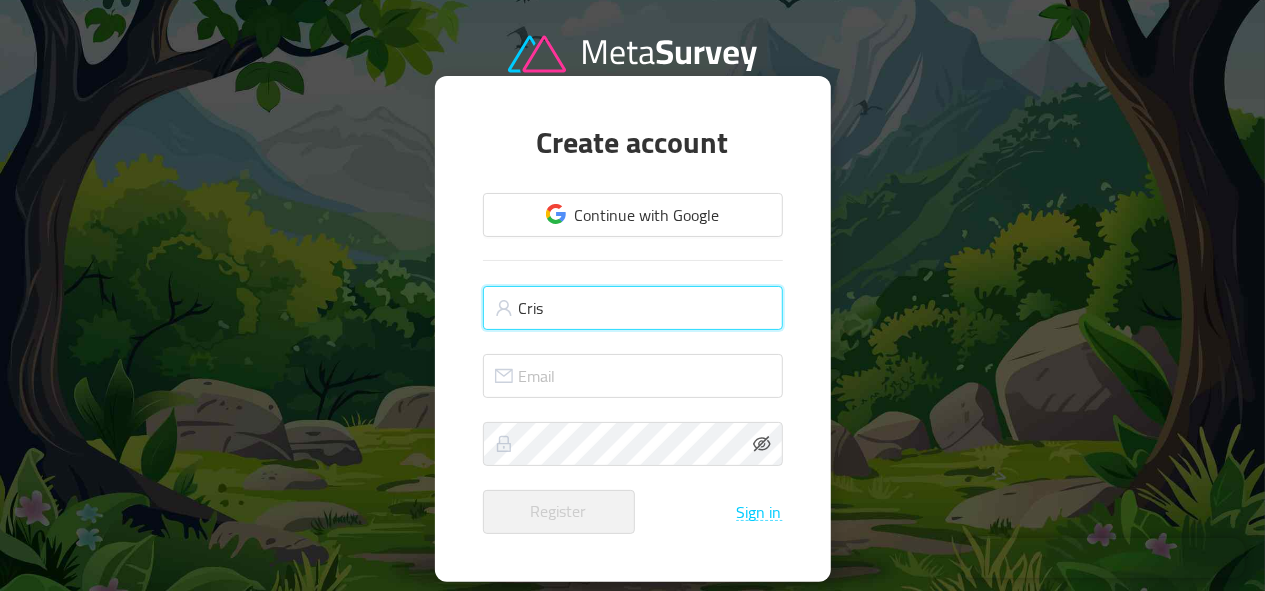 type on "Cris" 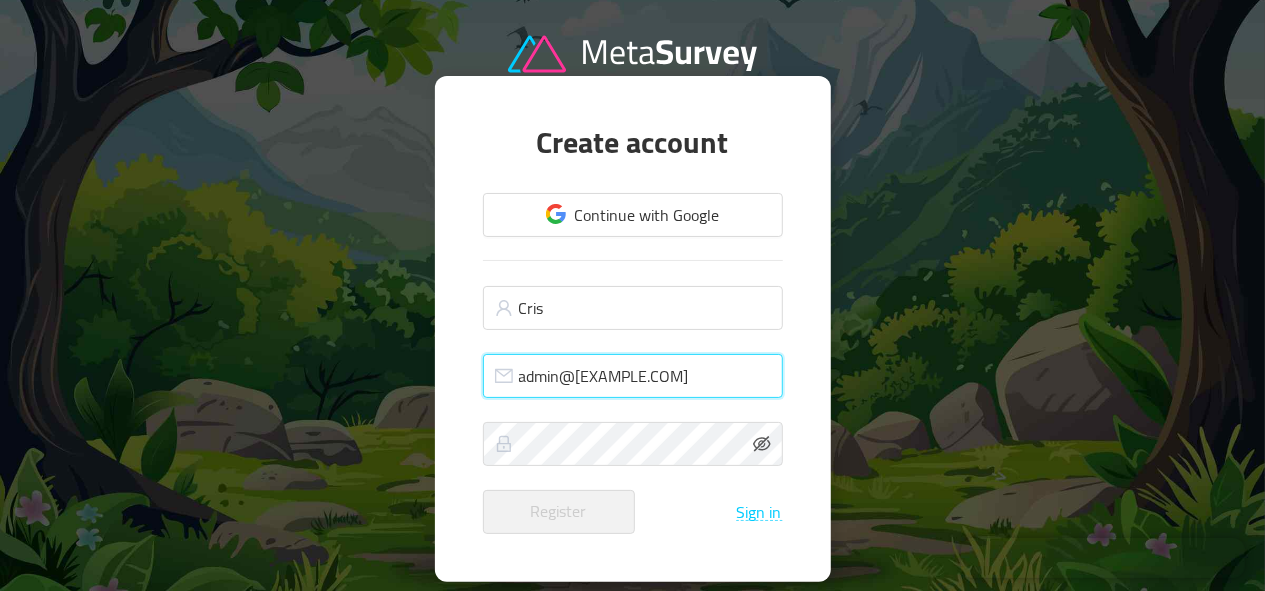 click on "admin@[EXAMPLE.COM]" at bounding box center (633, 376) 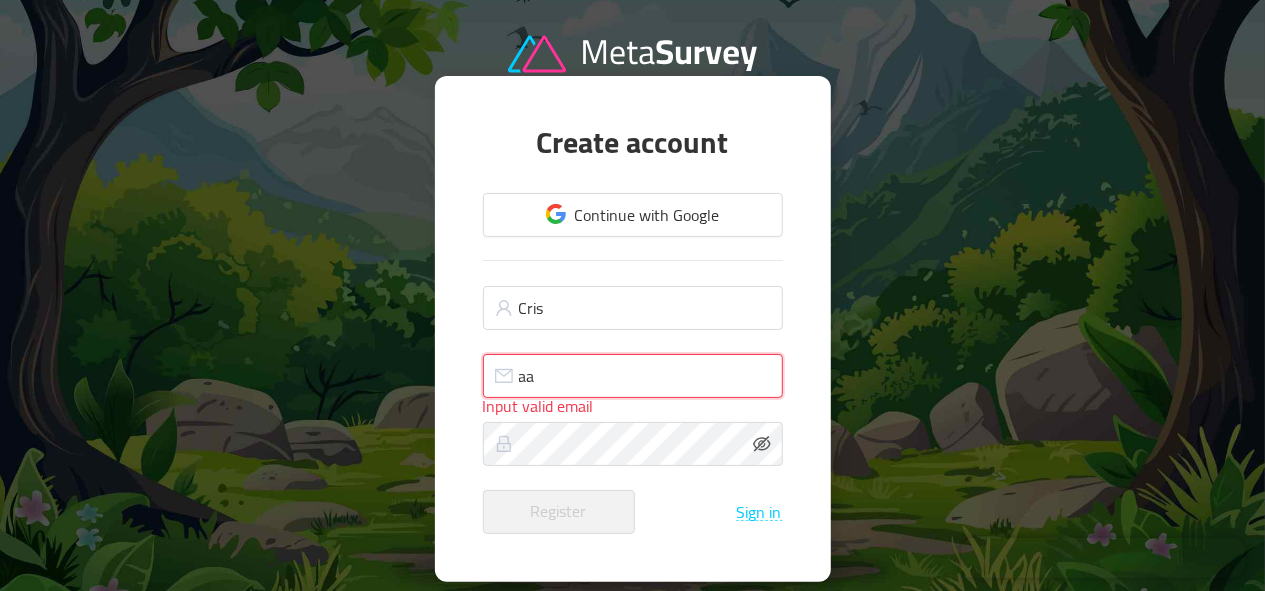 type on "a" 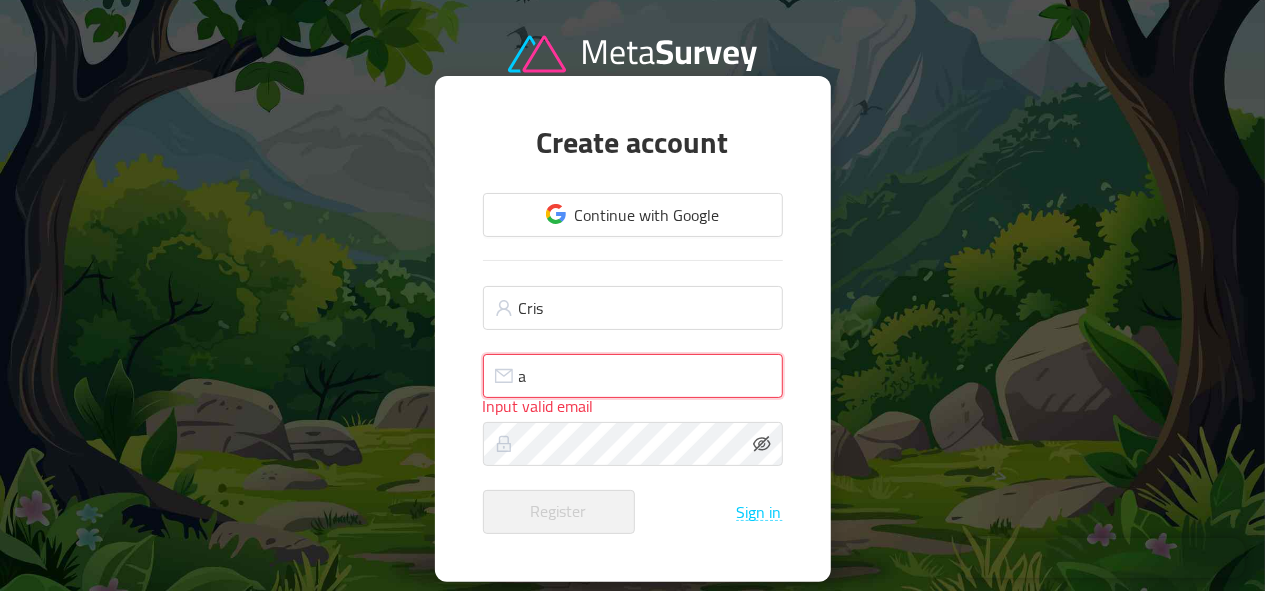 type 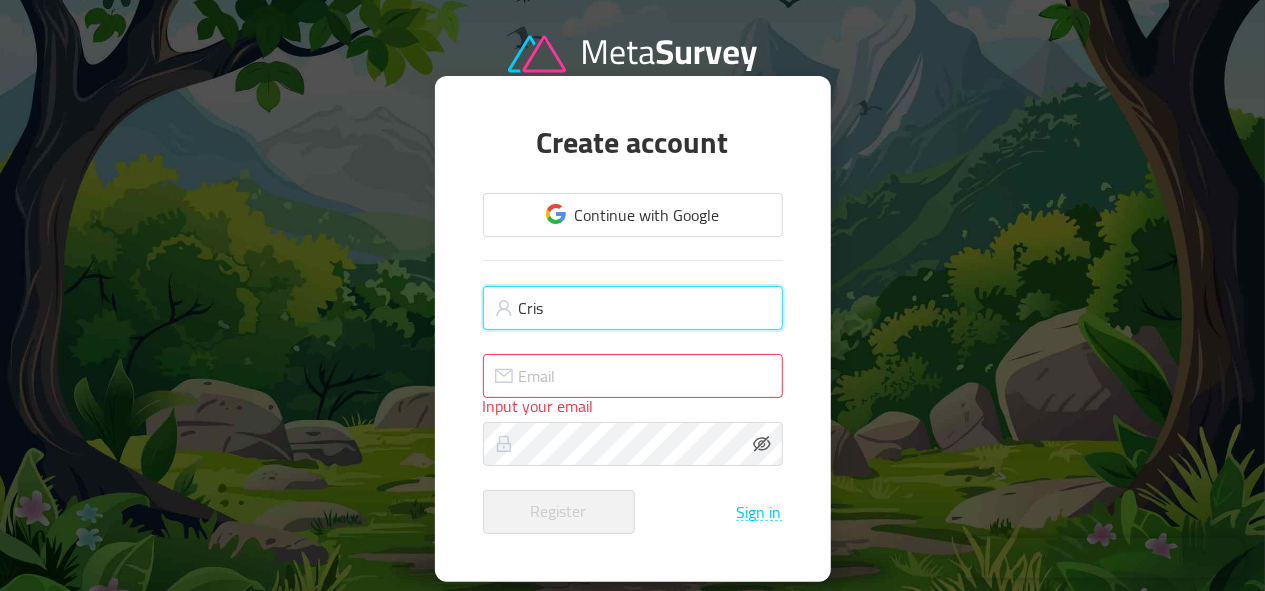 type on "Cr" 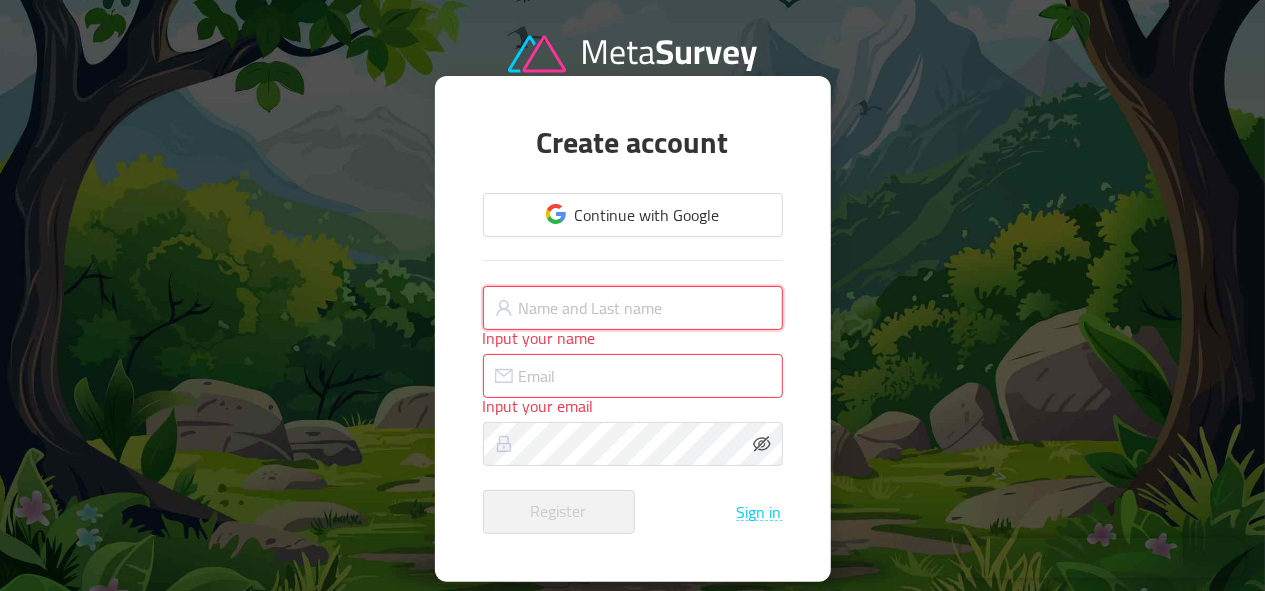 click at bounding box center [633, 308] 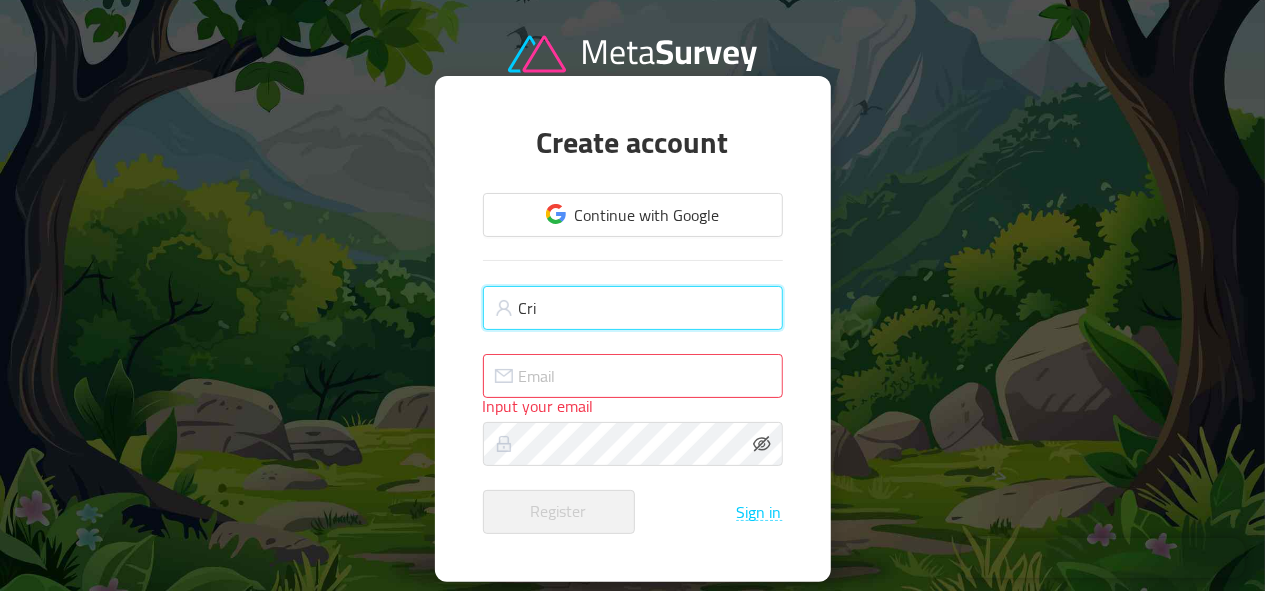 type on "Cris" 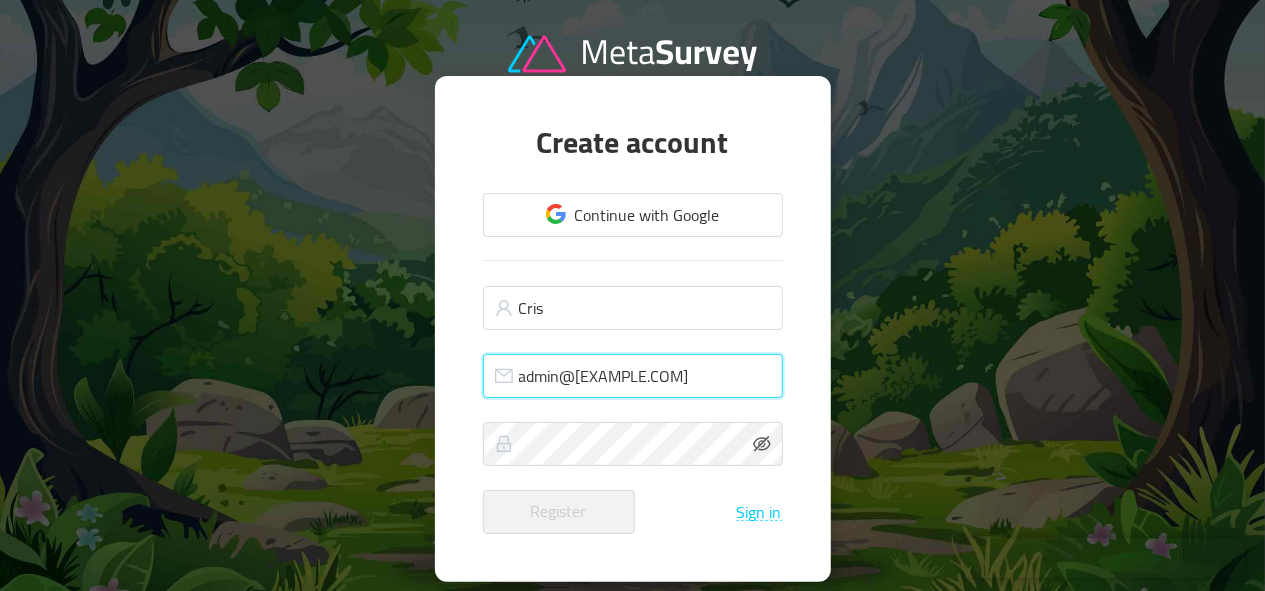 click on "admin@[EXAMPLE.COM]" at bounding box center [633, 376] 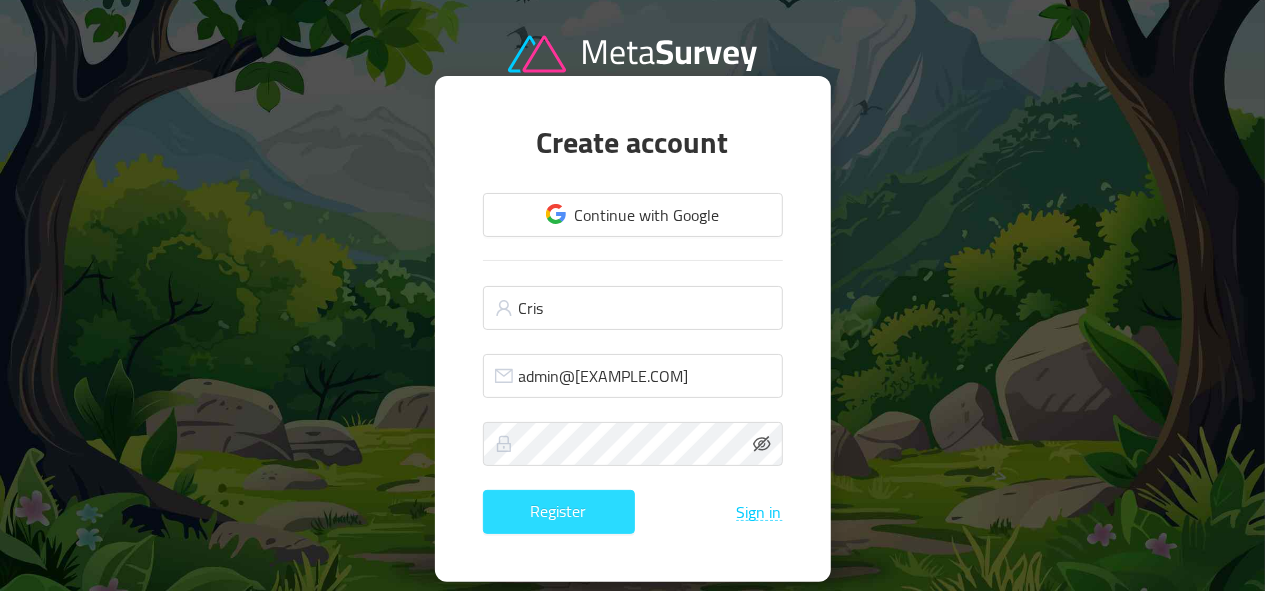 click on "Register" at bounding box center [559, 512] 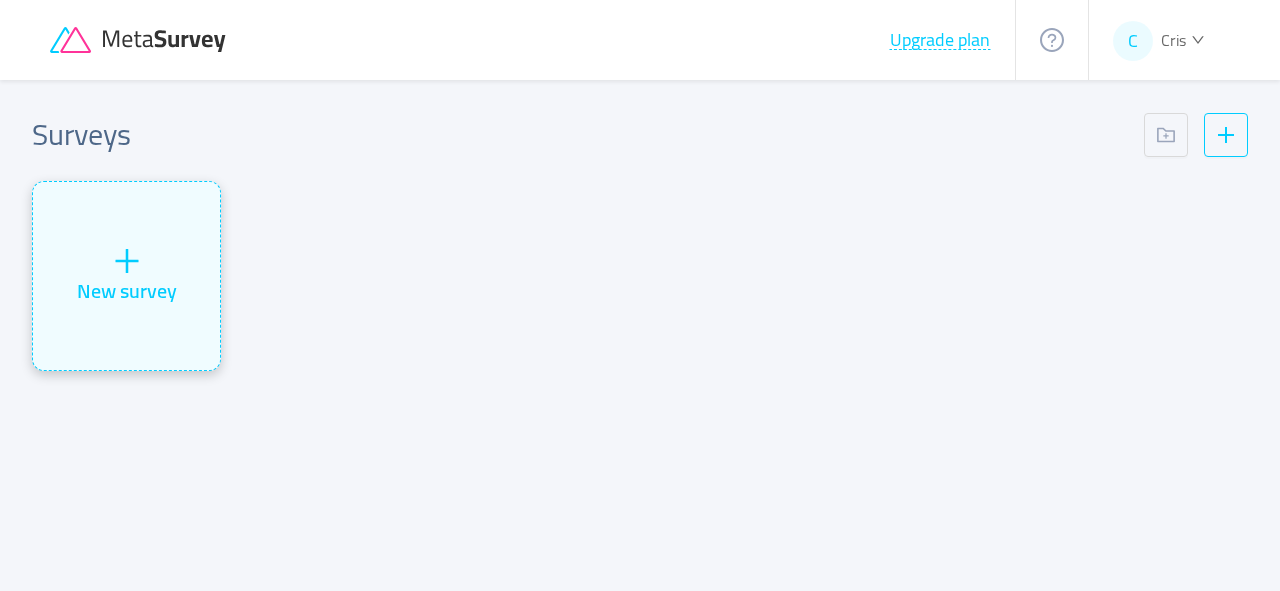 click on "New survey" at bounding box center (126, 276) 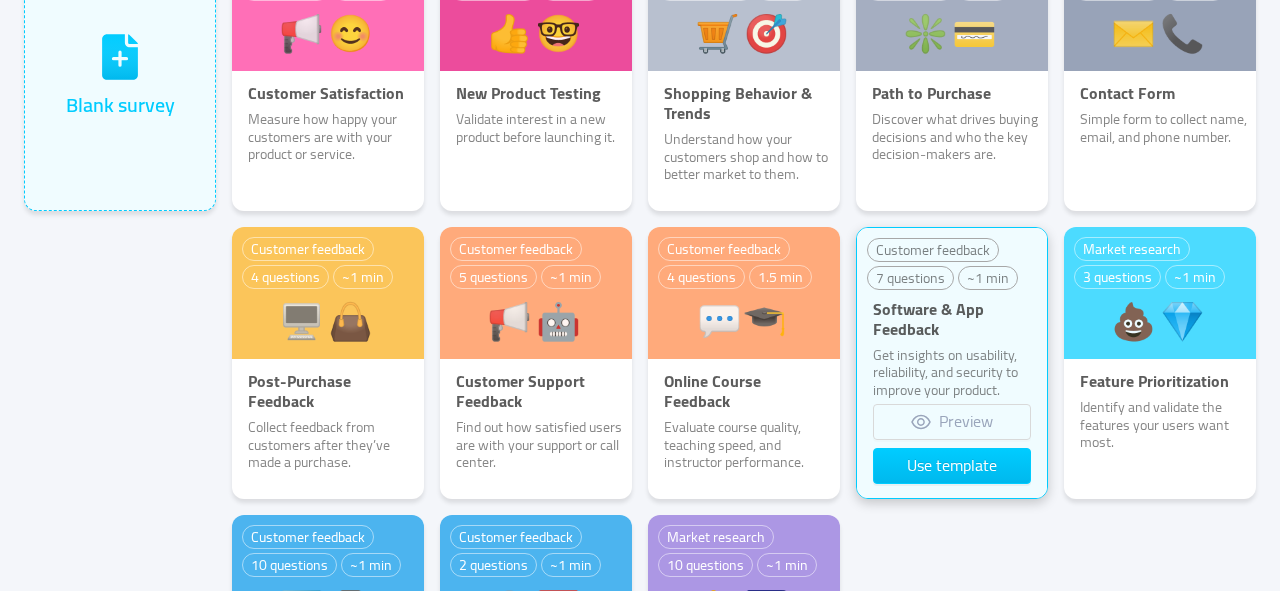 scroll, scrollTop: 0, scrollLeft: 0, axis: both 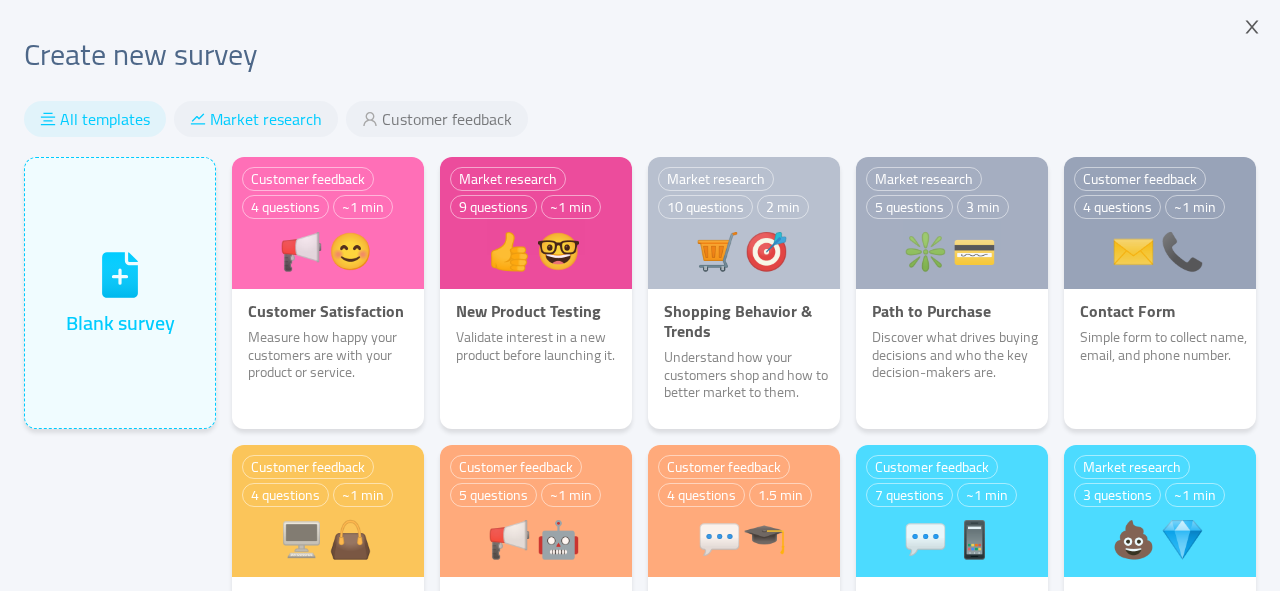 click on "Market research" at bounding box center [266, 119] 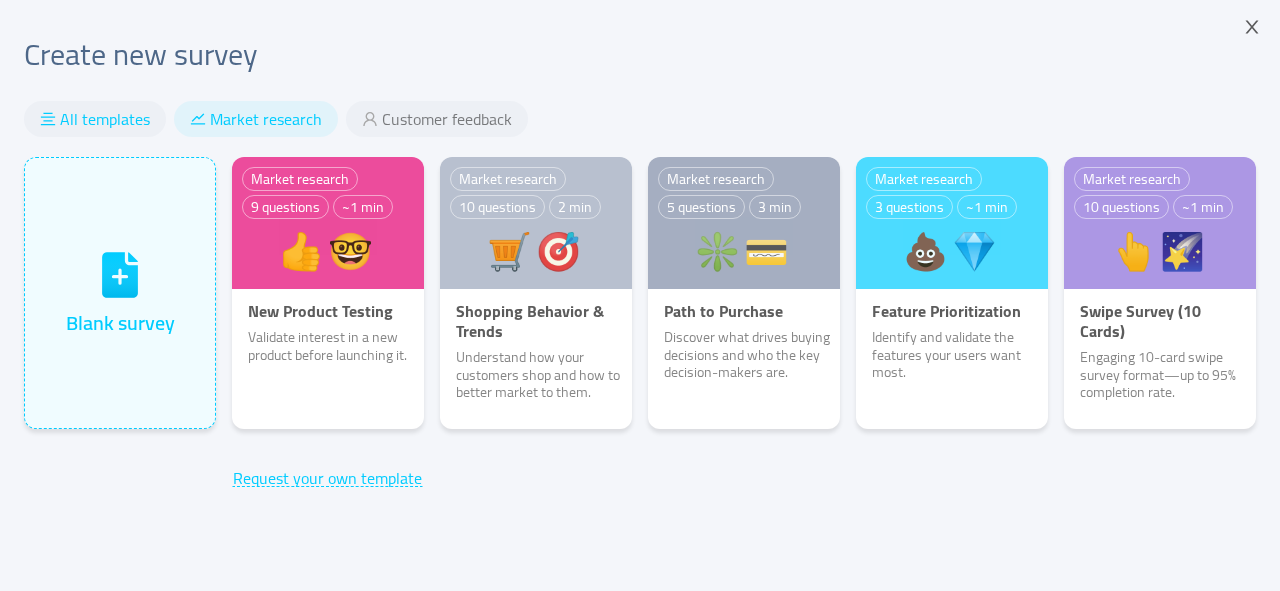 click on "All templates" at bounding box center [105, 119] 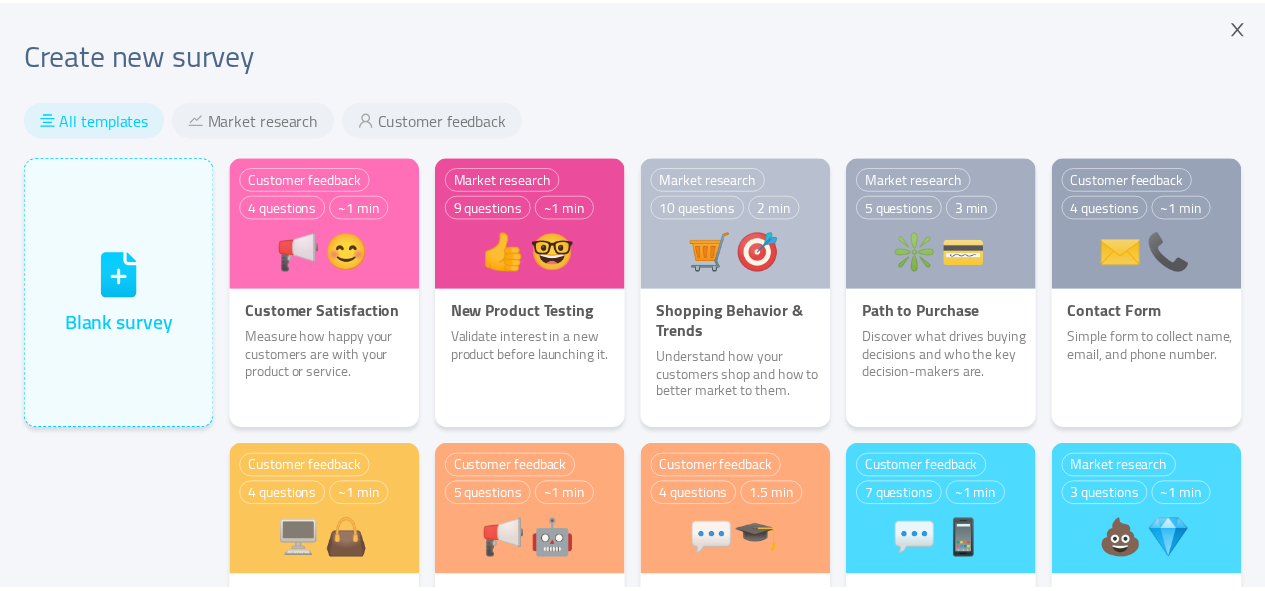 scroll, scrollTop: 240, scrollLeft: 0, axis: vertical 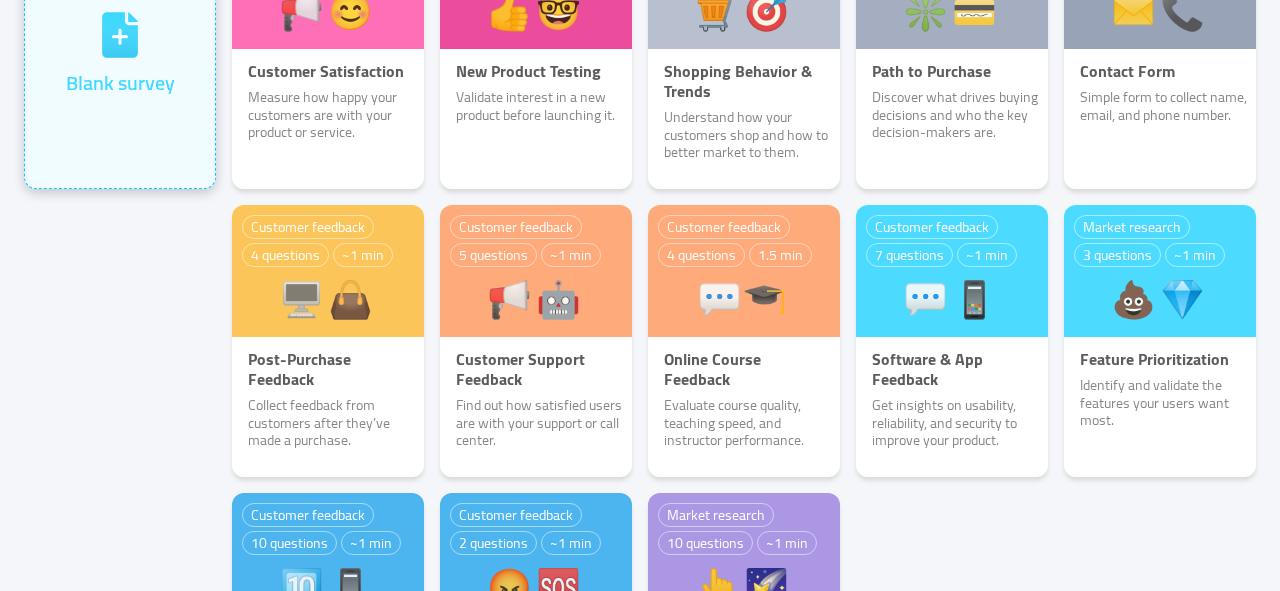 click on "Blank survey" at bounding box center [120, 83] 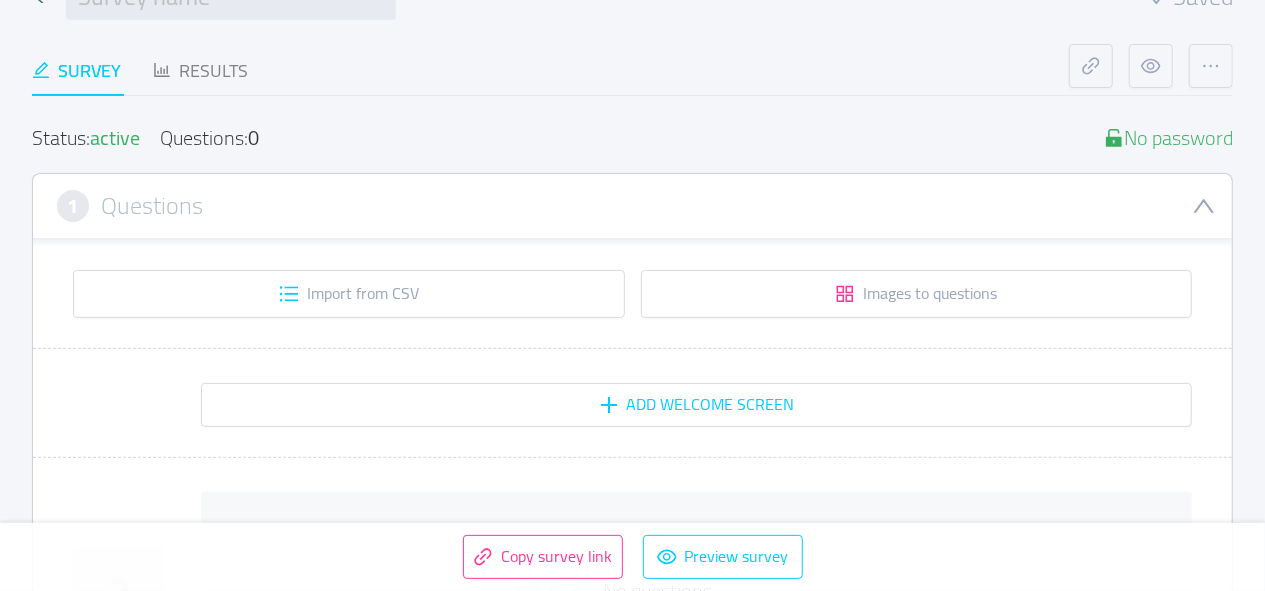 scroll, scrollTop: 0, scrollLeft: 0, axis: both 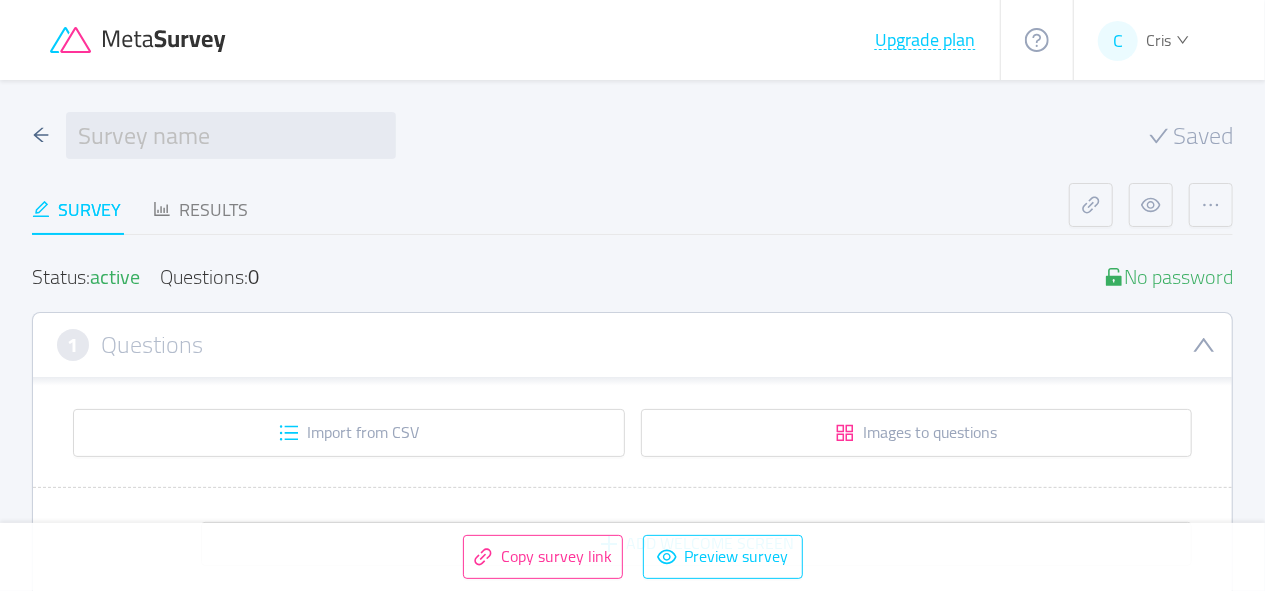 click on "Questions" at bounding box center (152, 345) 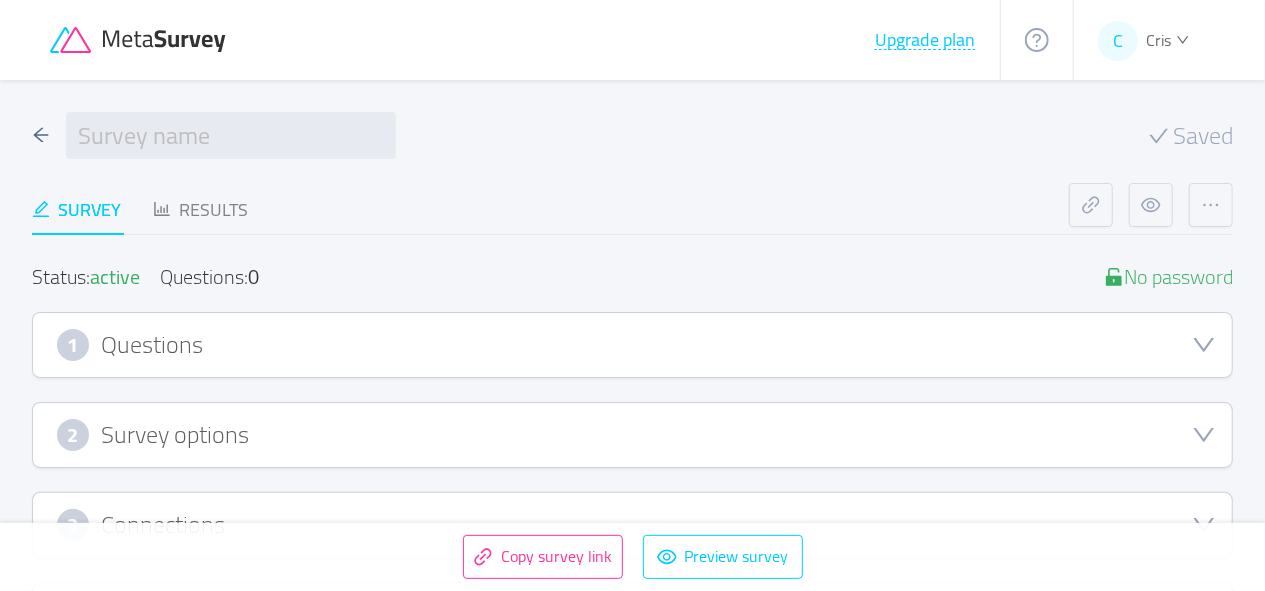 click on "1  Questions" at bounding box center [632, 345] 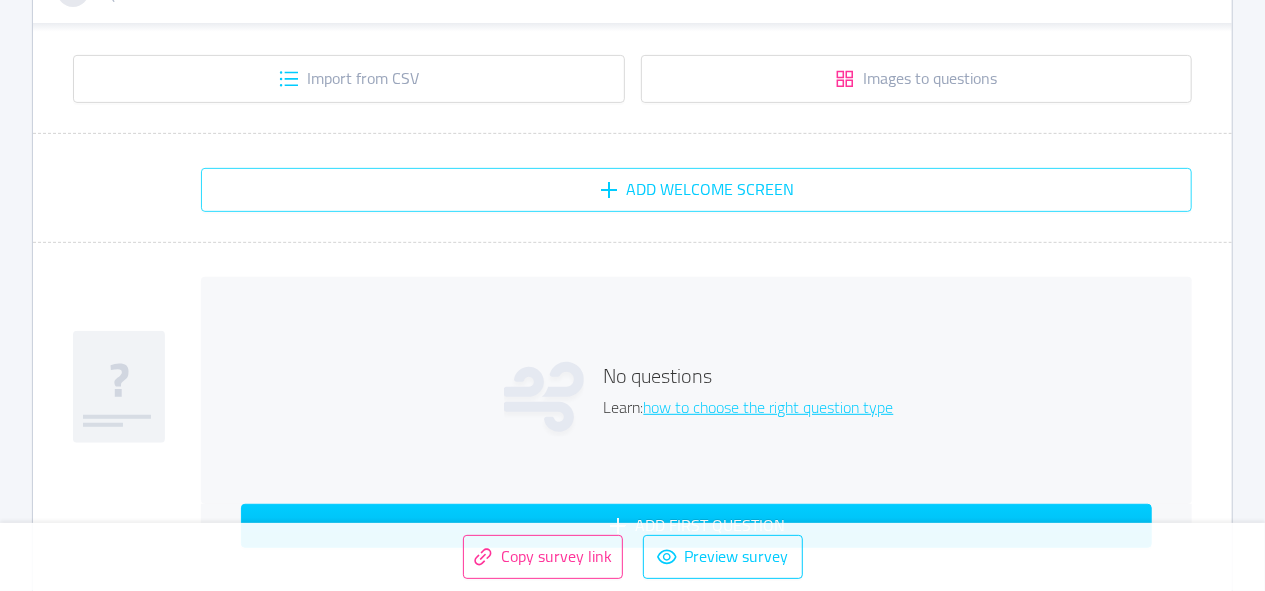 scroll, scrollTop: 480, scrollLeft: 0, axis: vertical 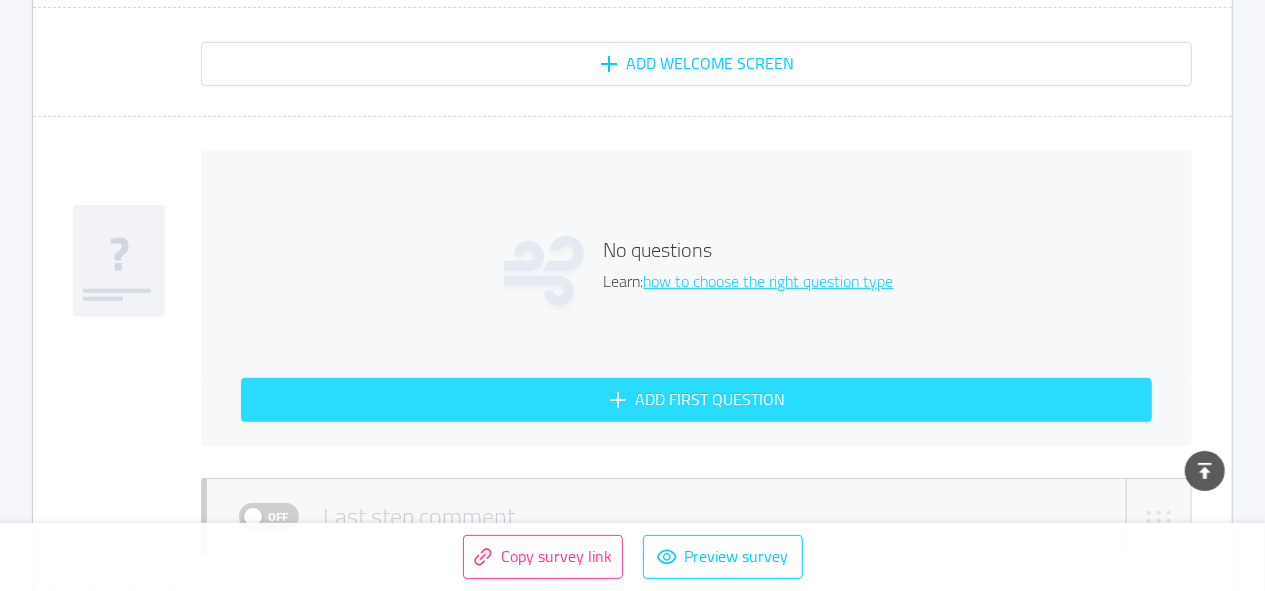 click on "Add first question" at bounding box center (696, 400) 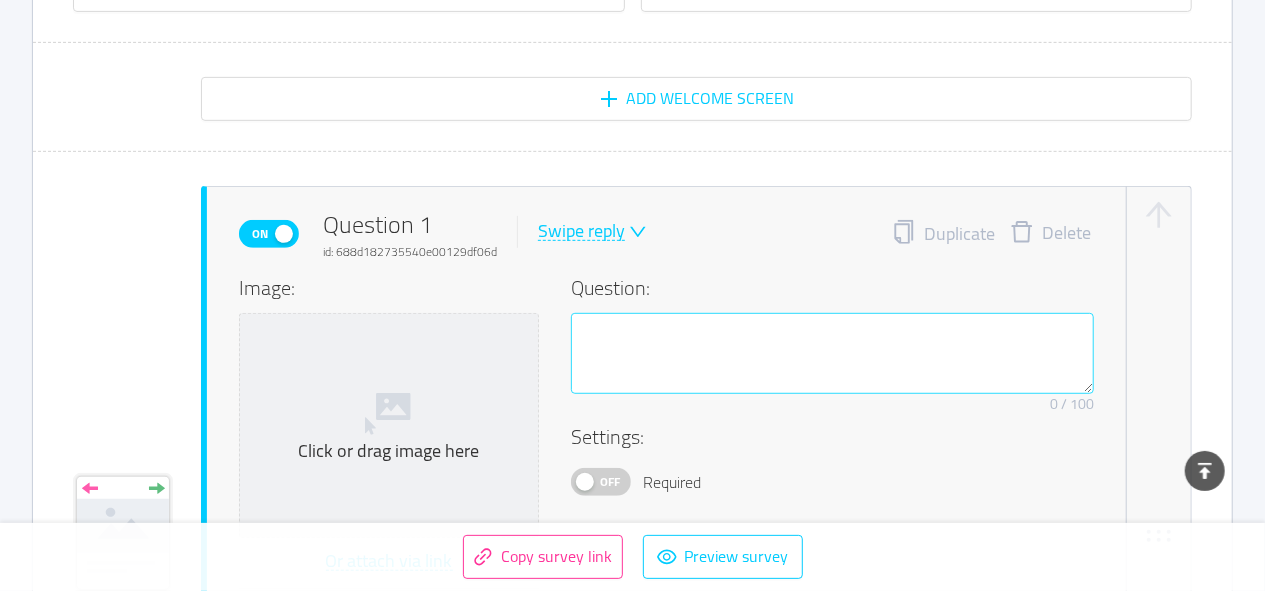 scroll, scrollTop: 444, scrollLeft: 0, axis: vertical 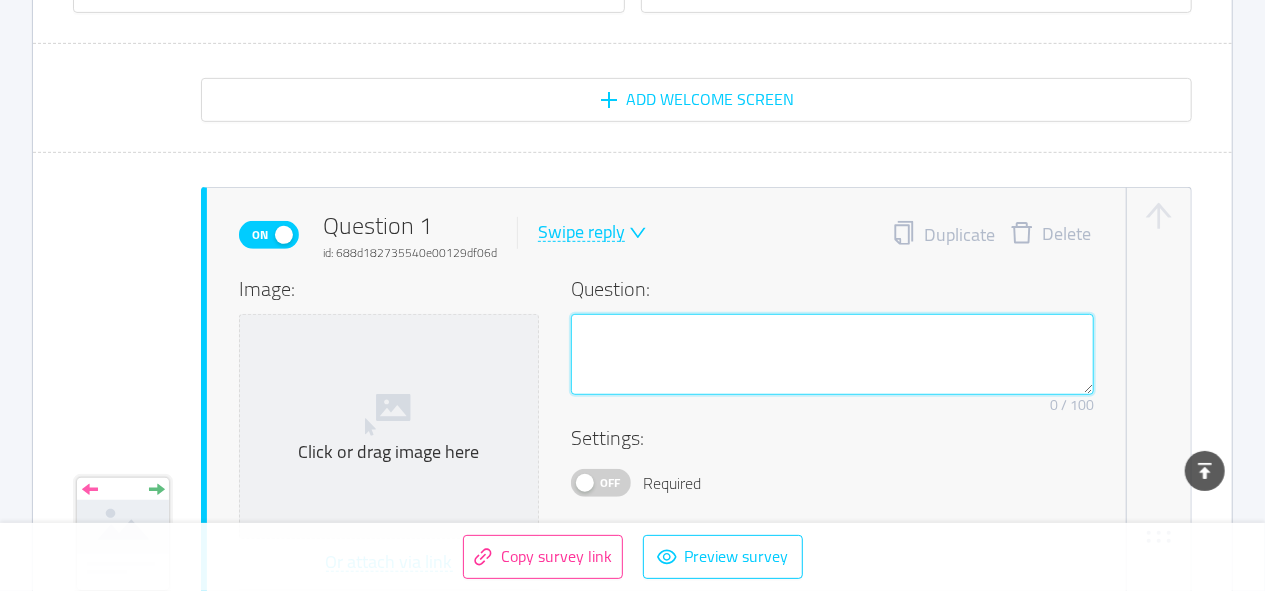 click at bounding box center (832, 354) 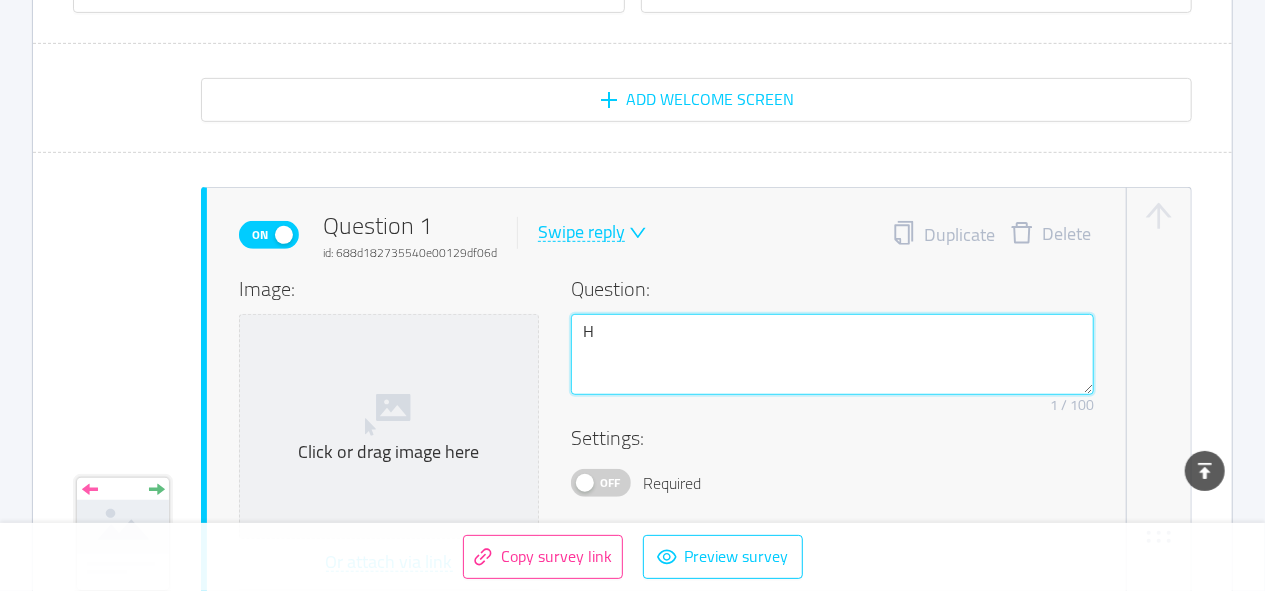 type 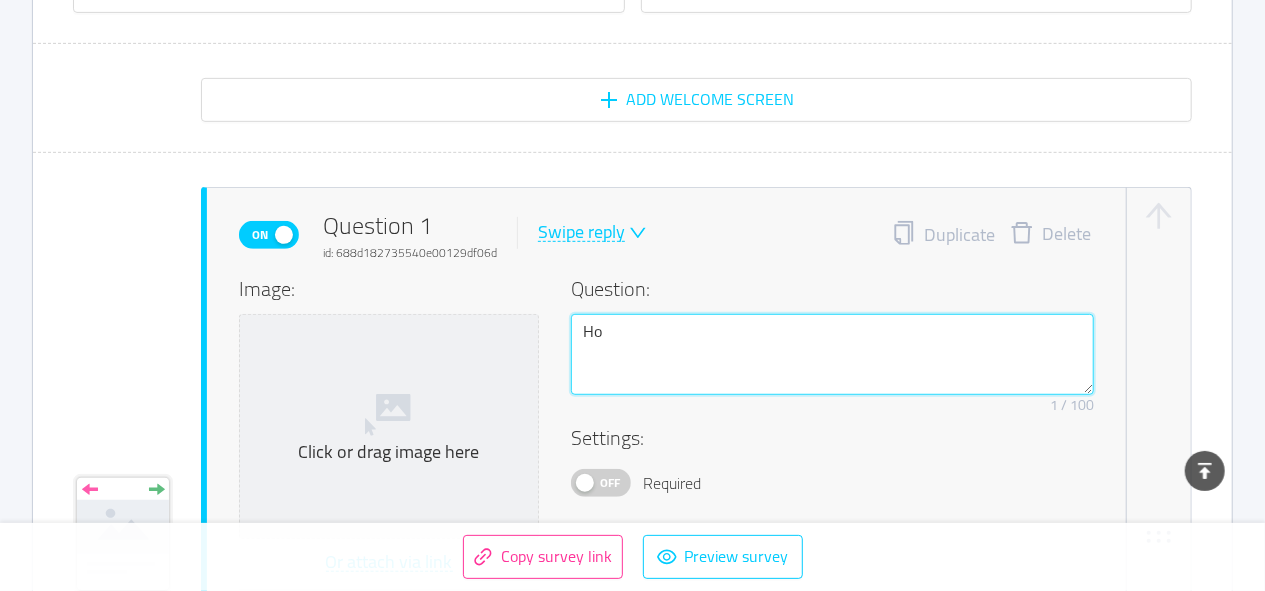 type 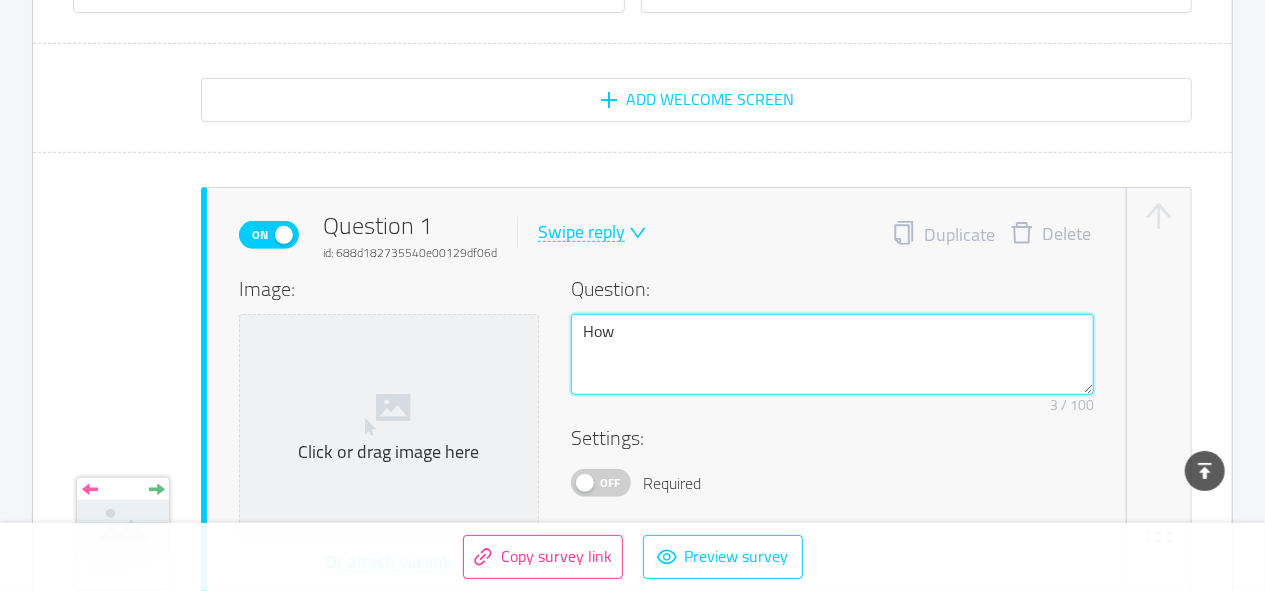 type 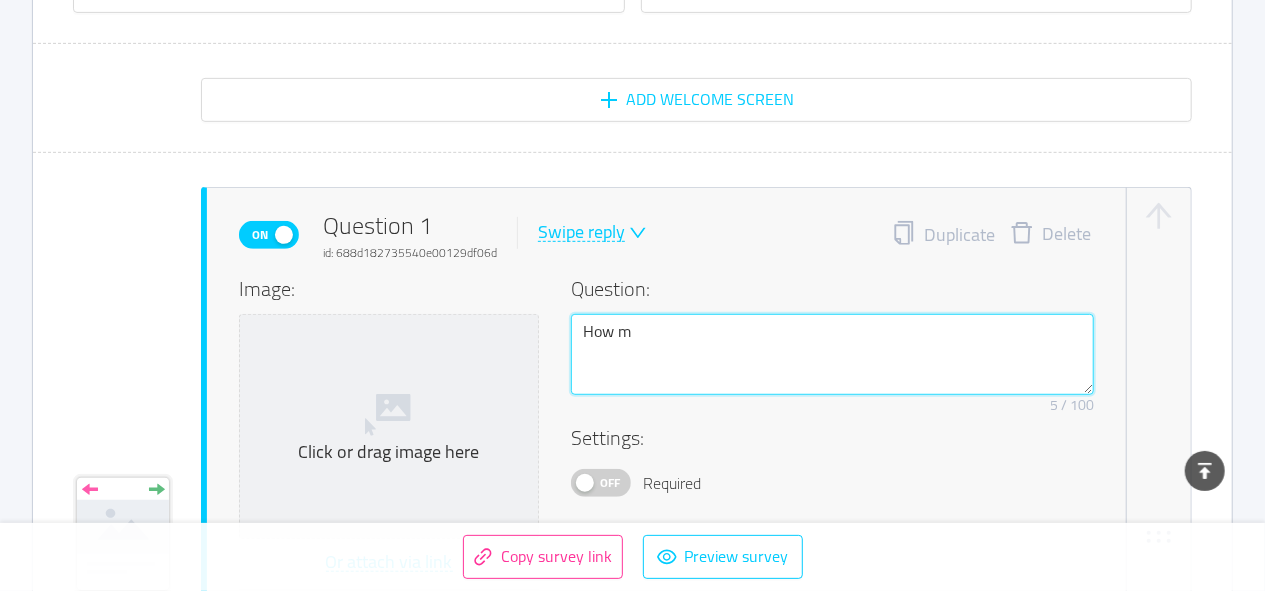 type 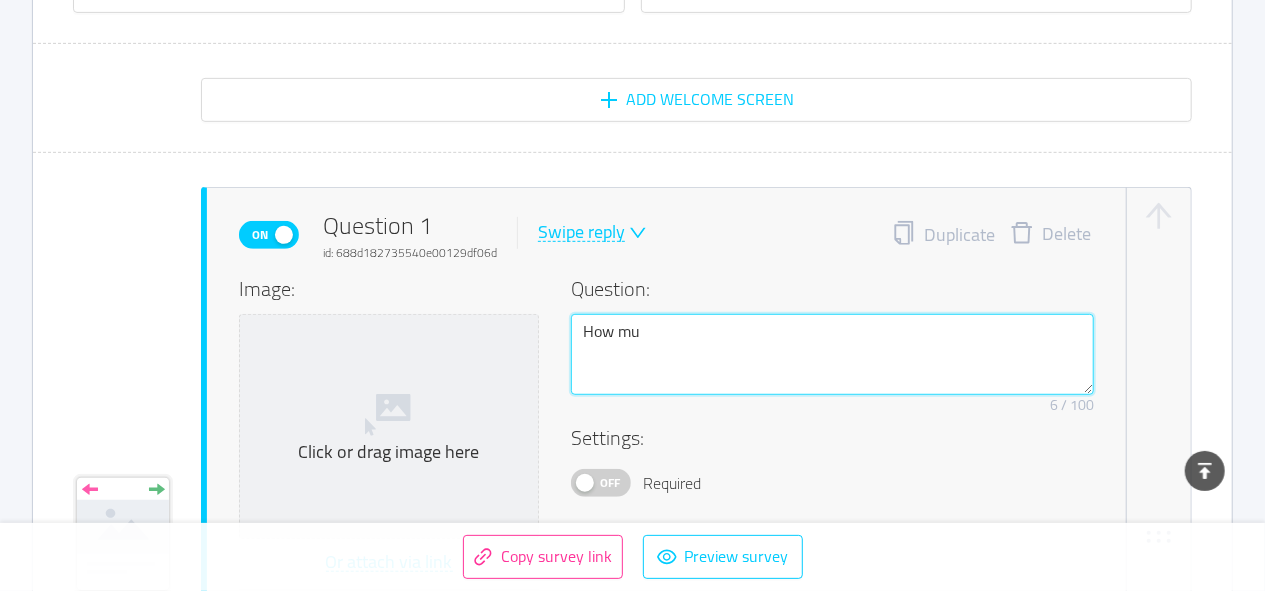 type 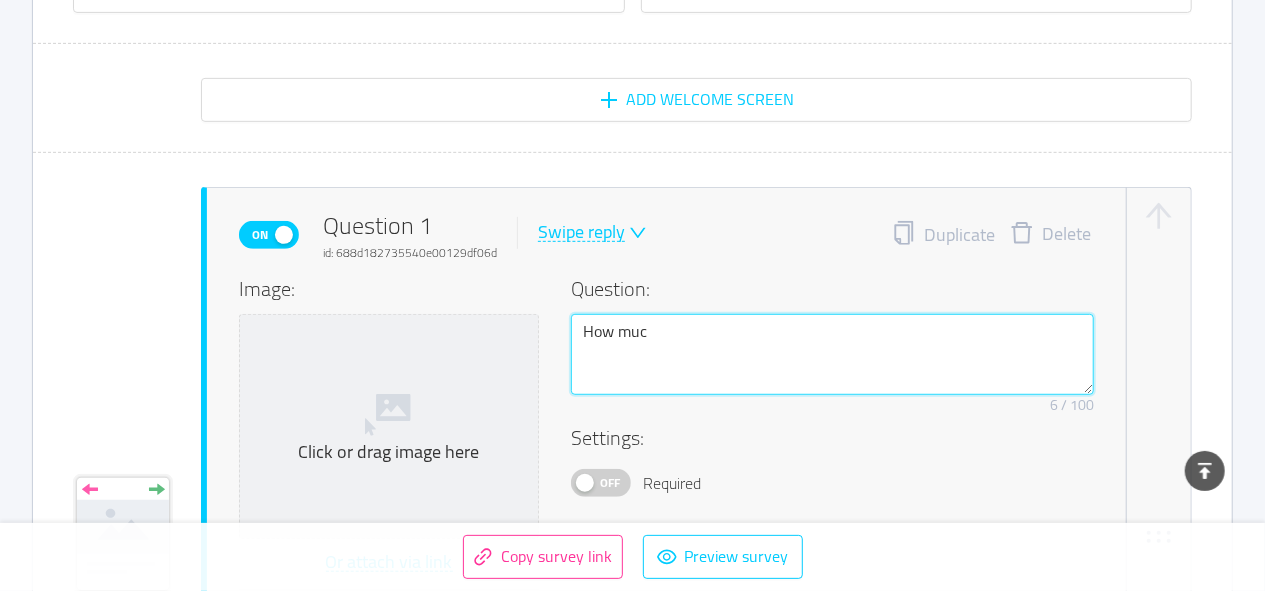 type 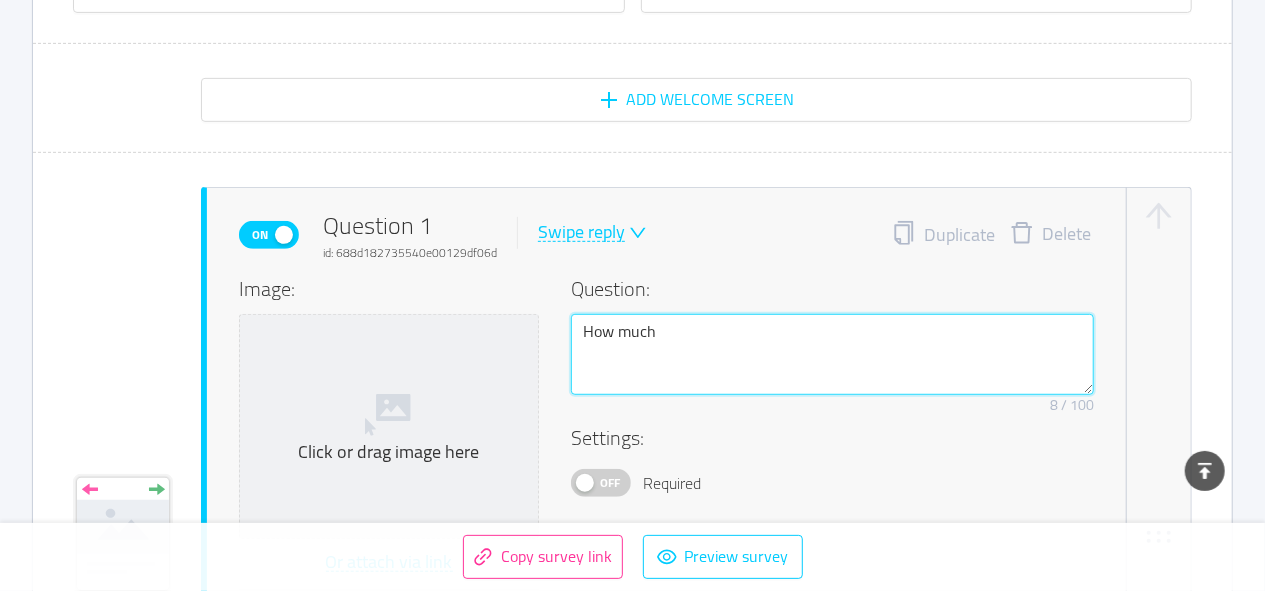 type 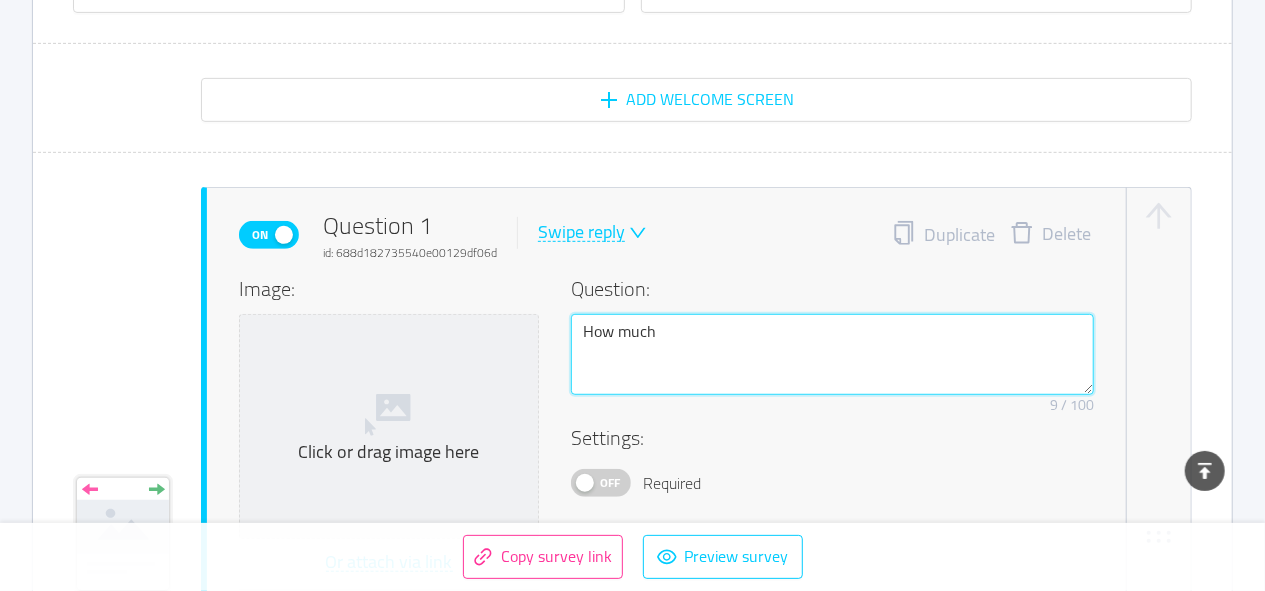 type 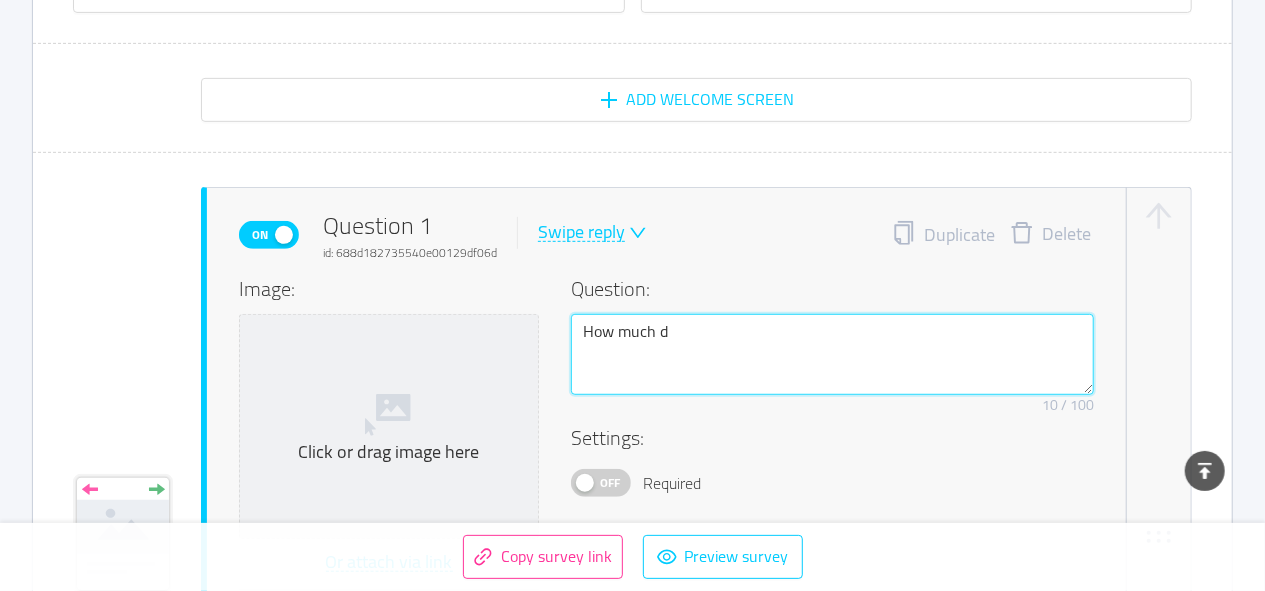 type 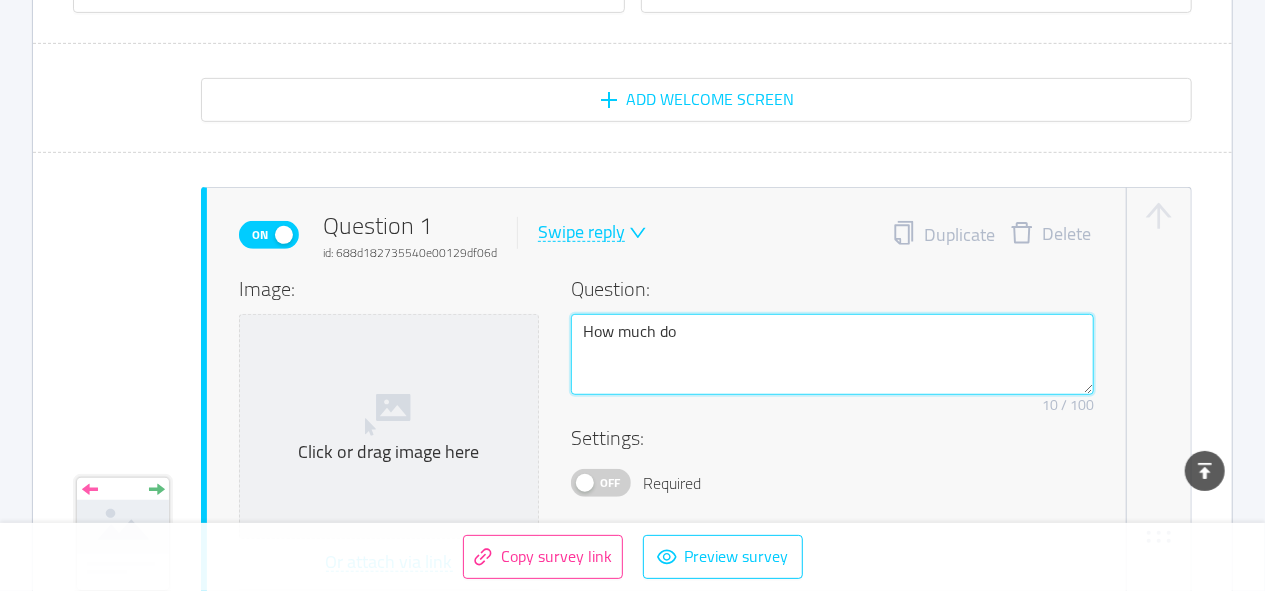type 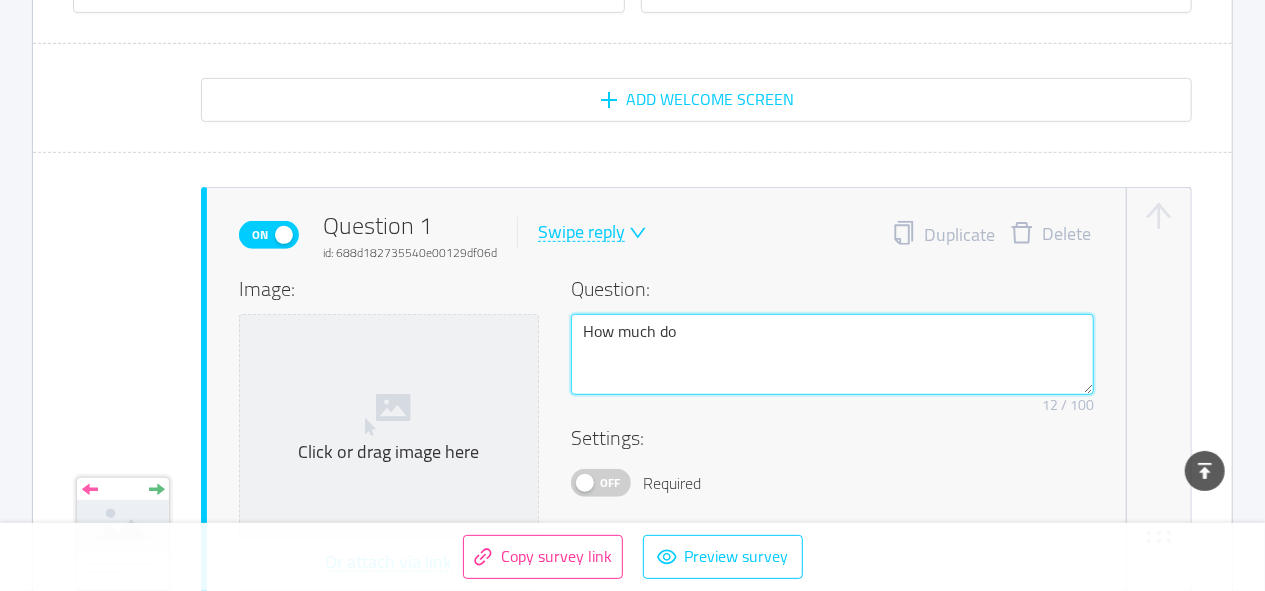 type 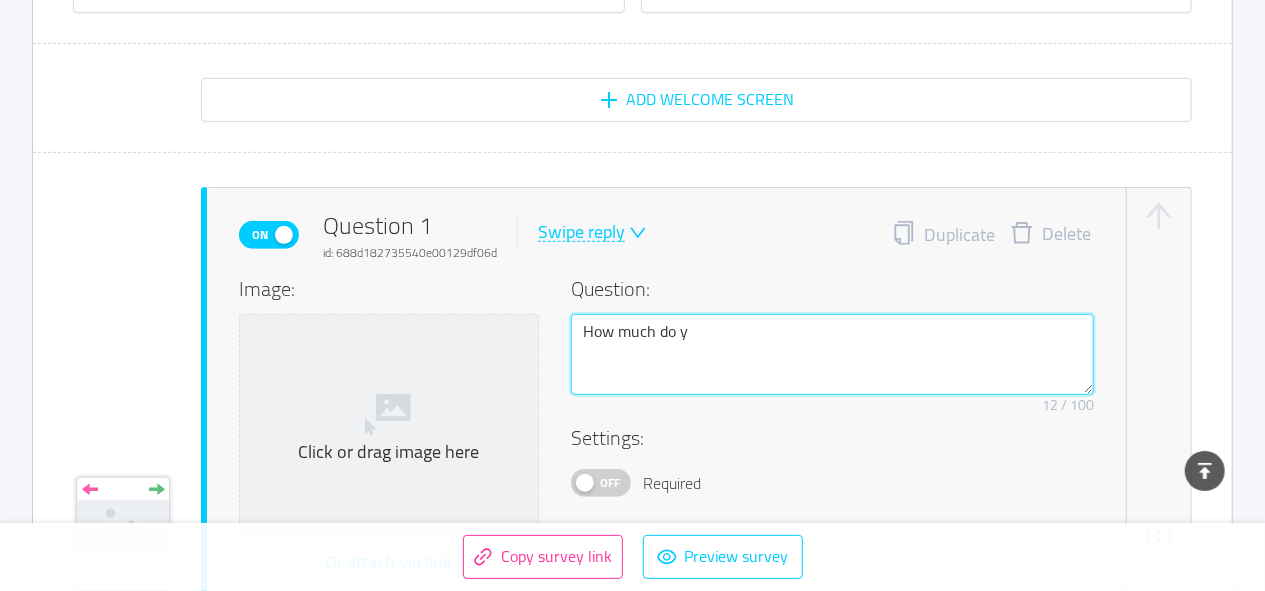 type 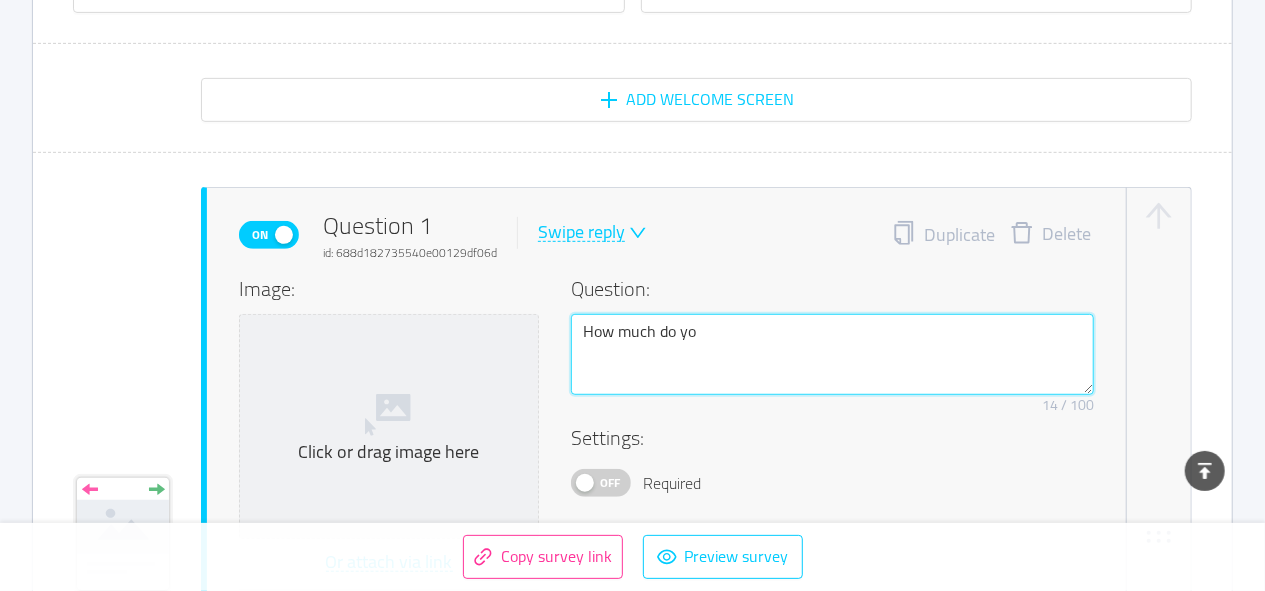 type 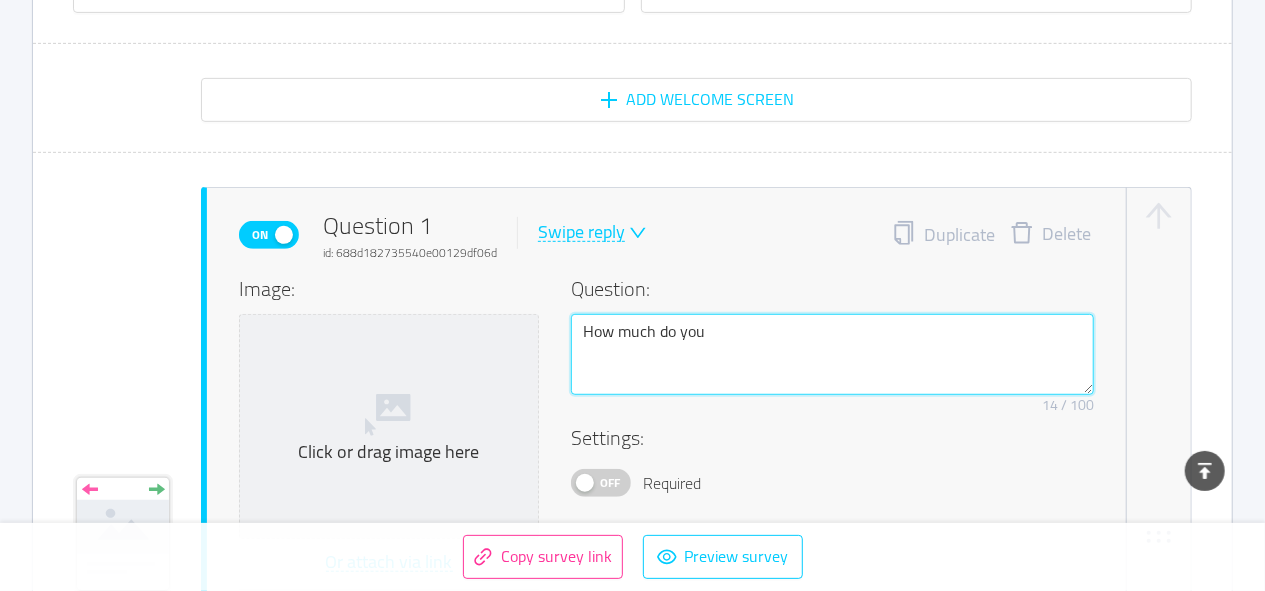 type 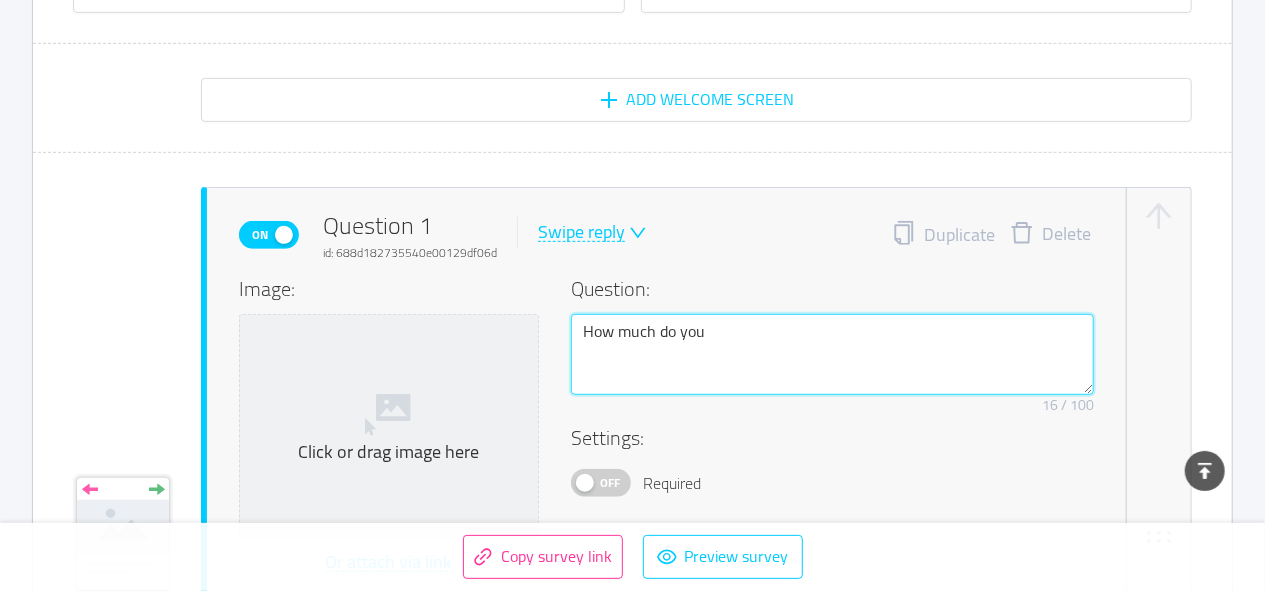 type 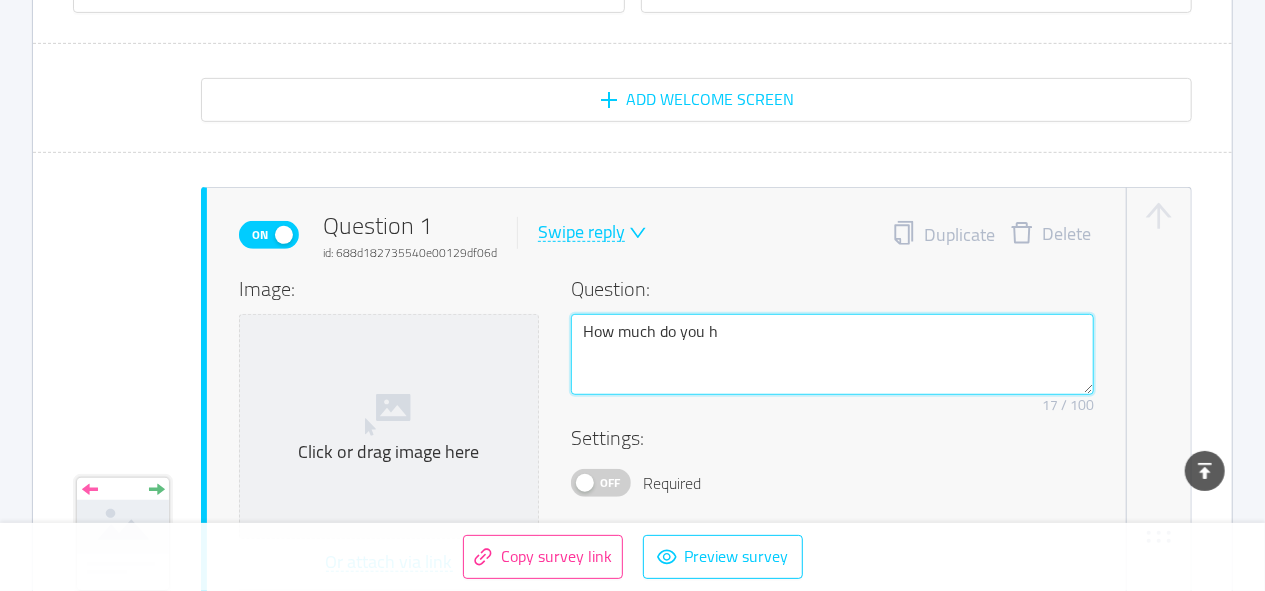 type 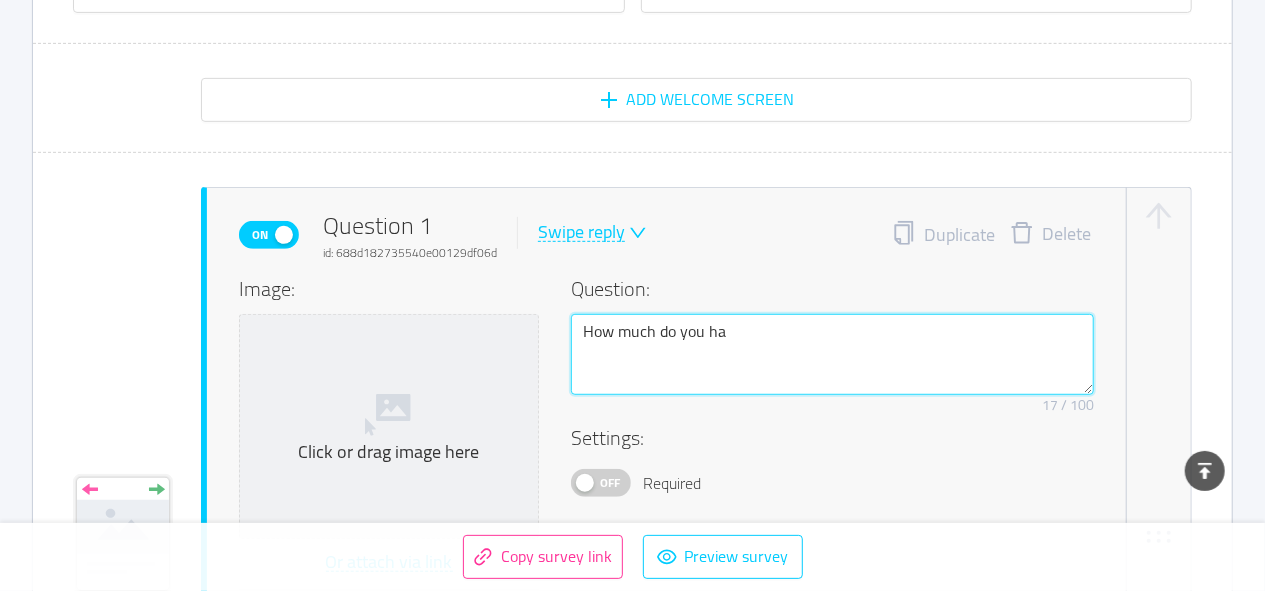 type 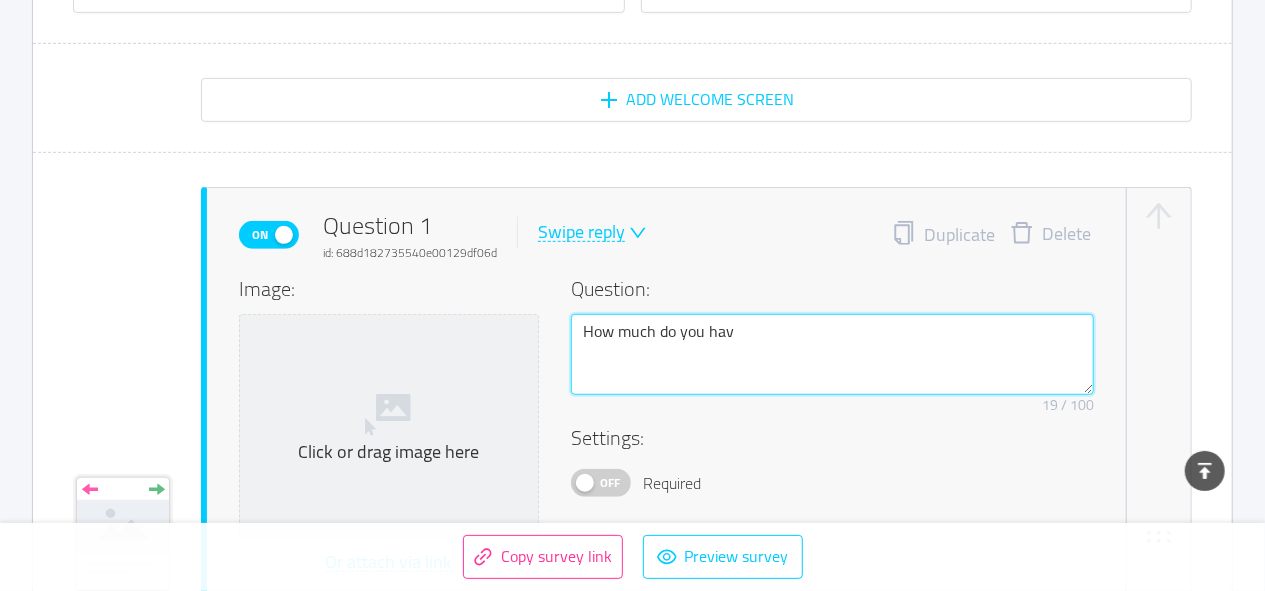 type 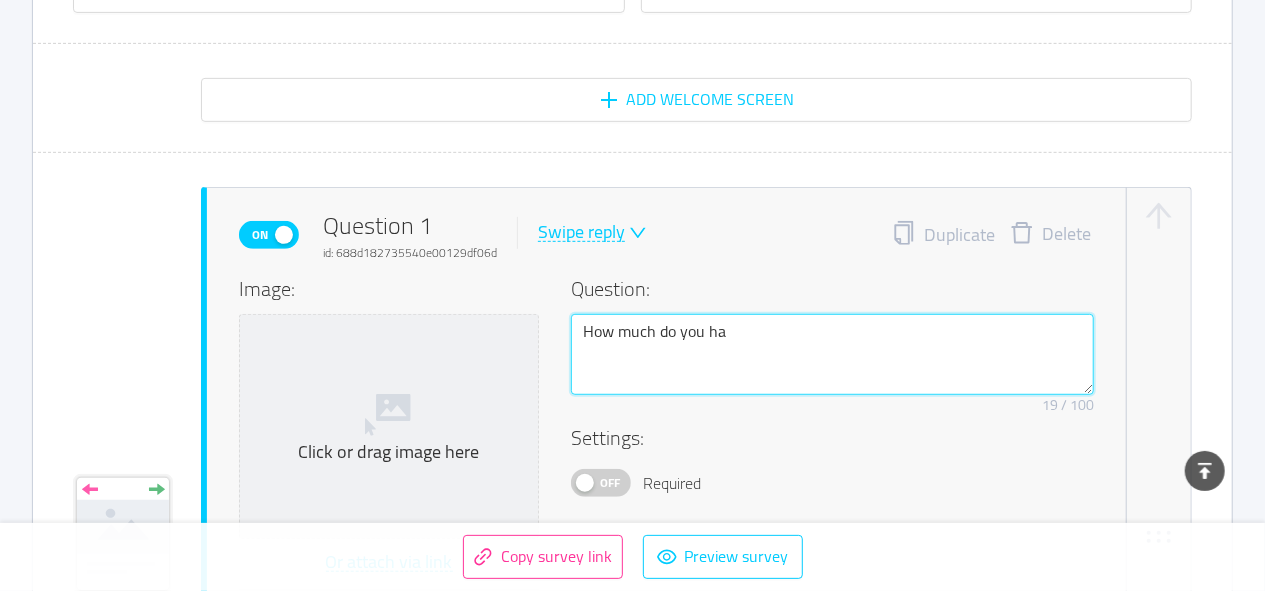 type 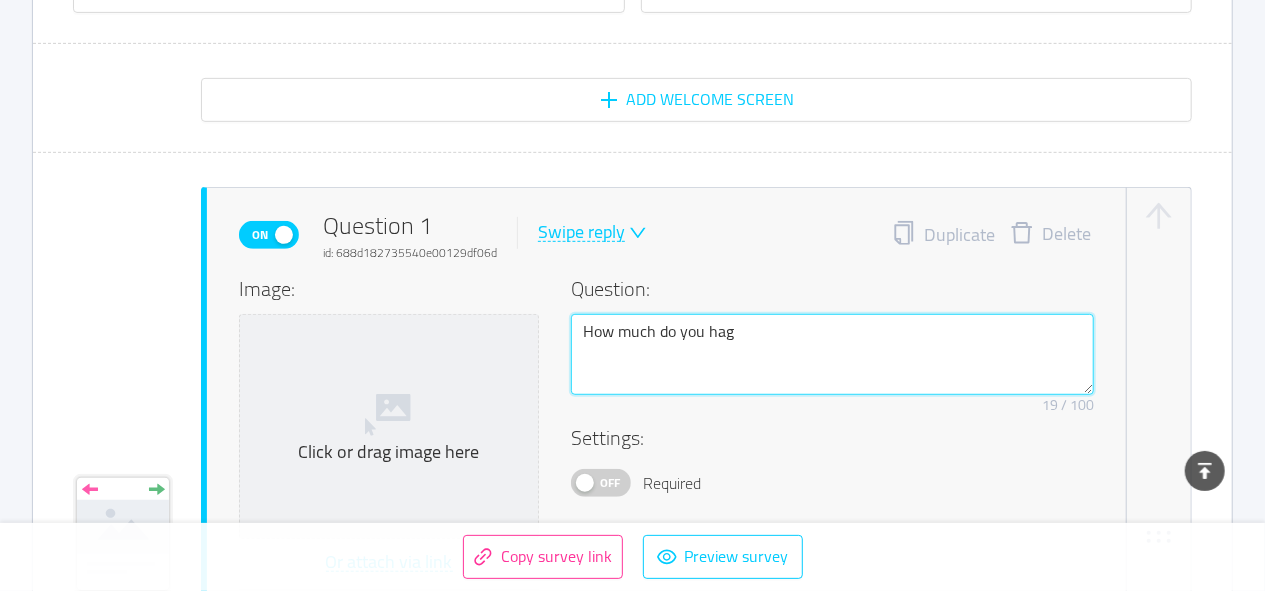 type 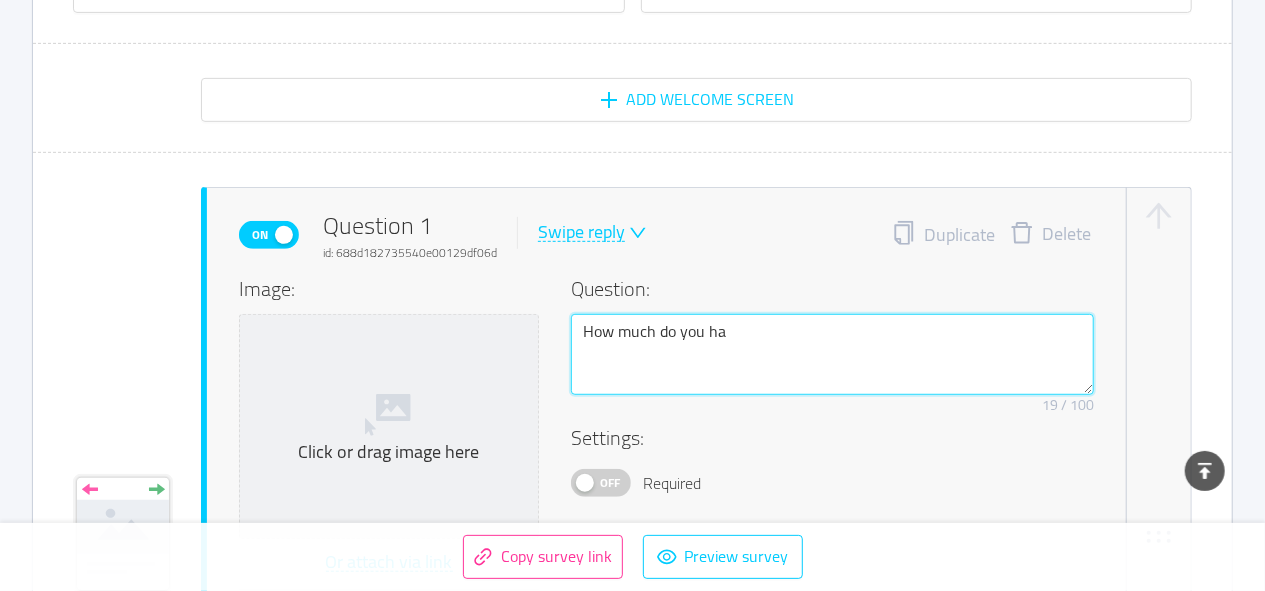 type 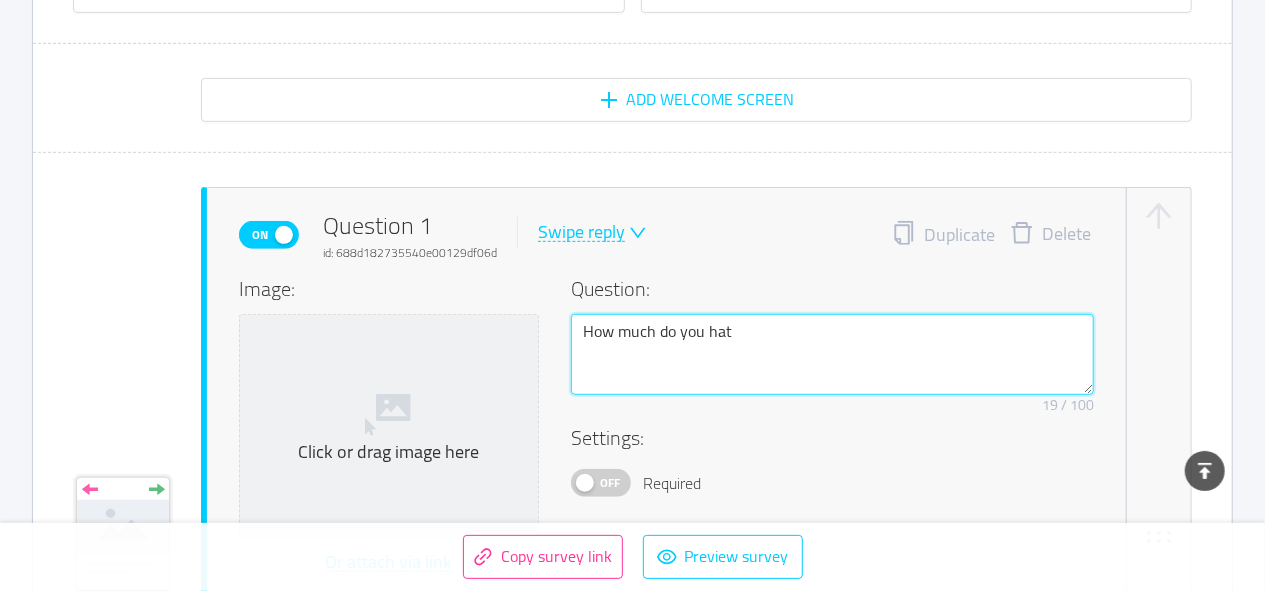 type 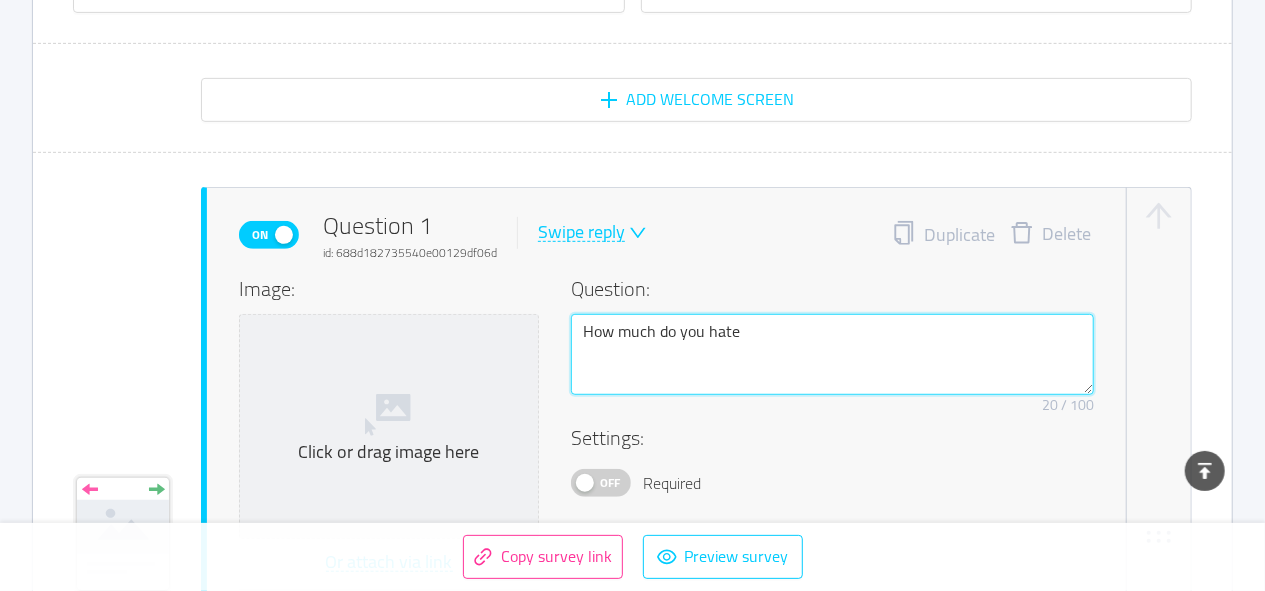 type 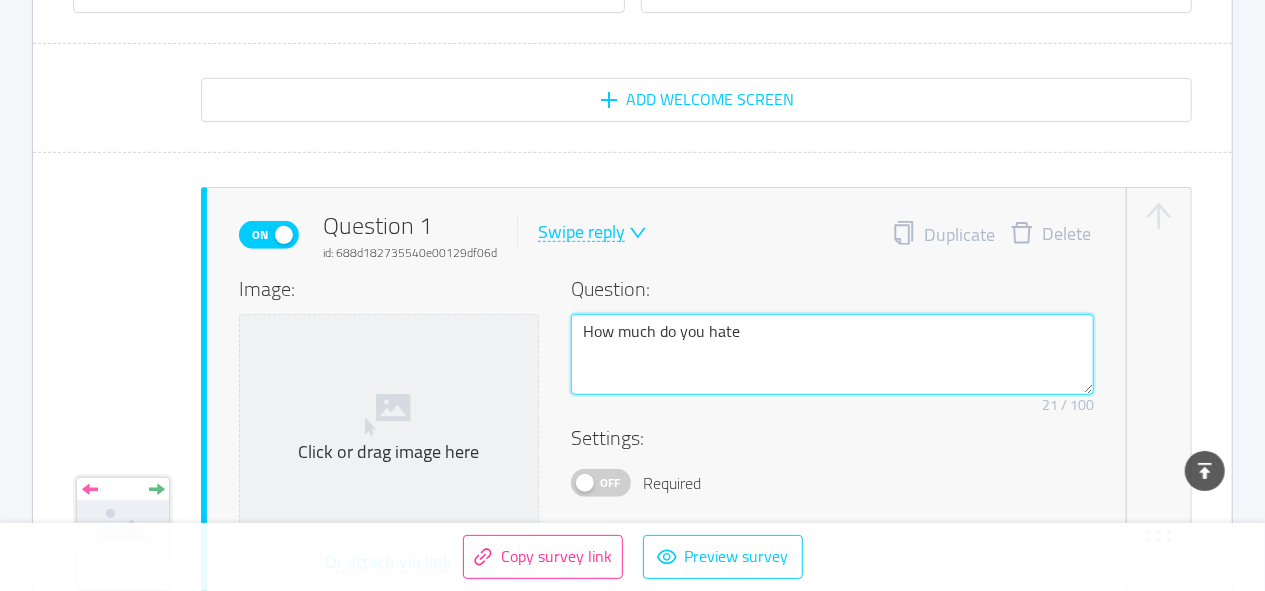 type 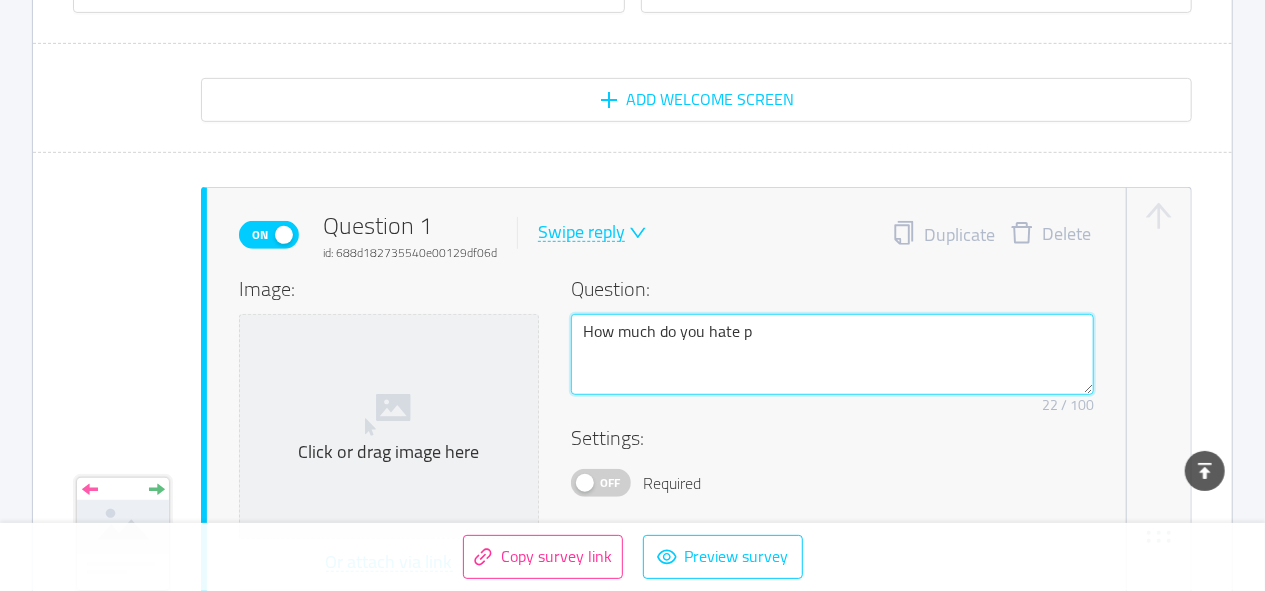 type 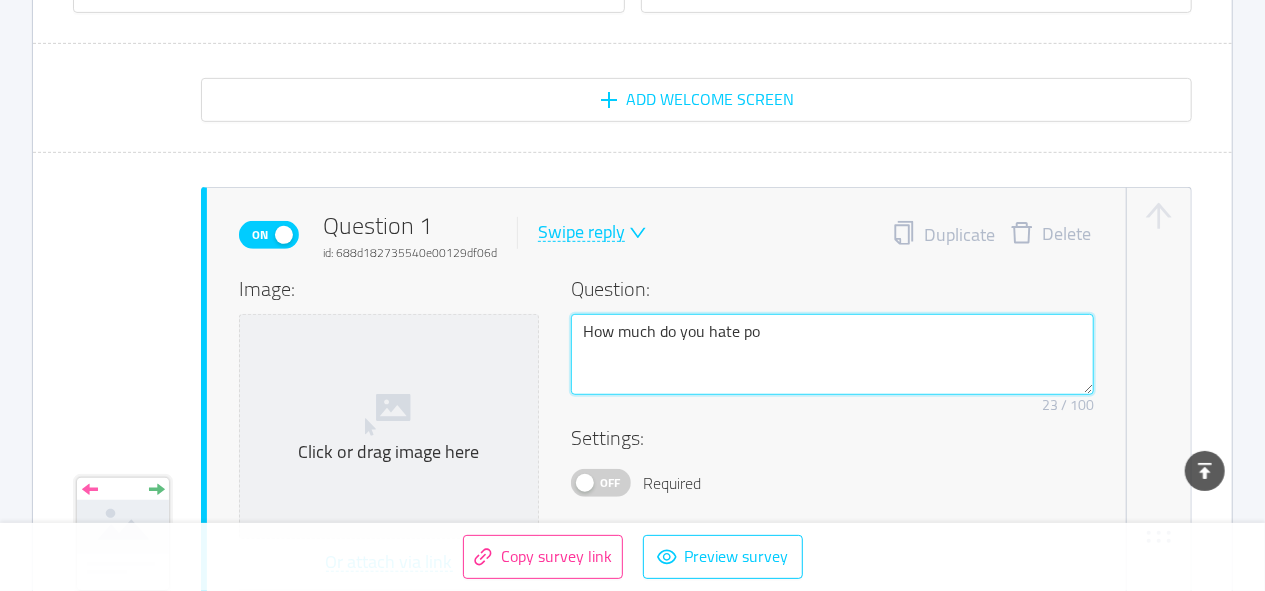 type 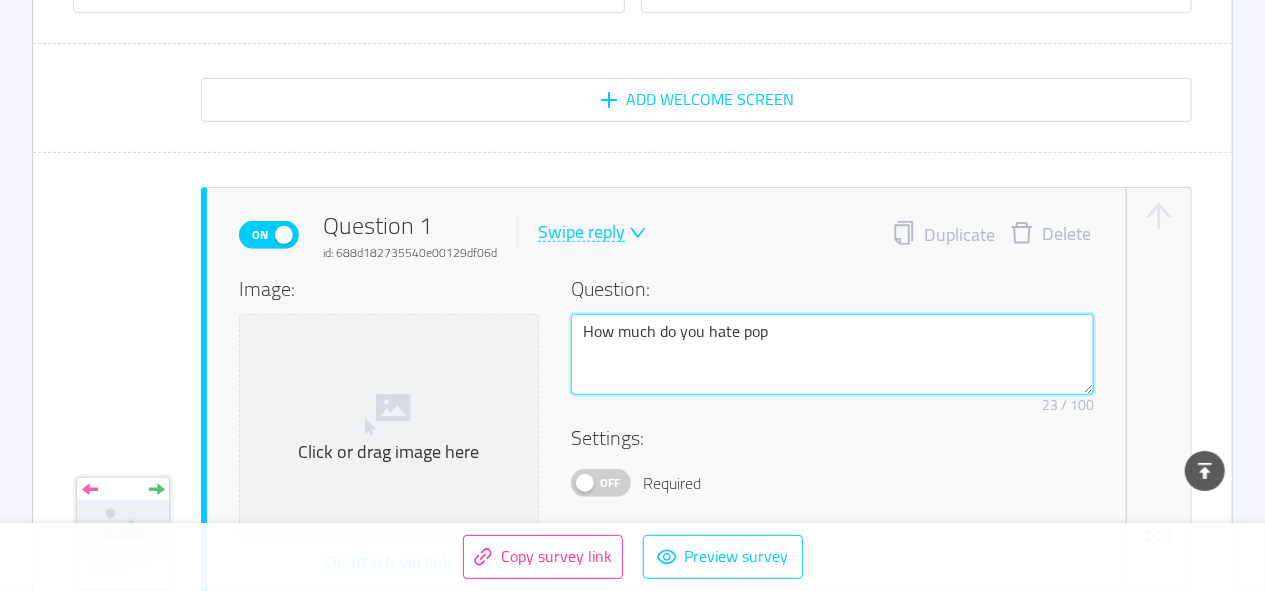 type 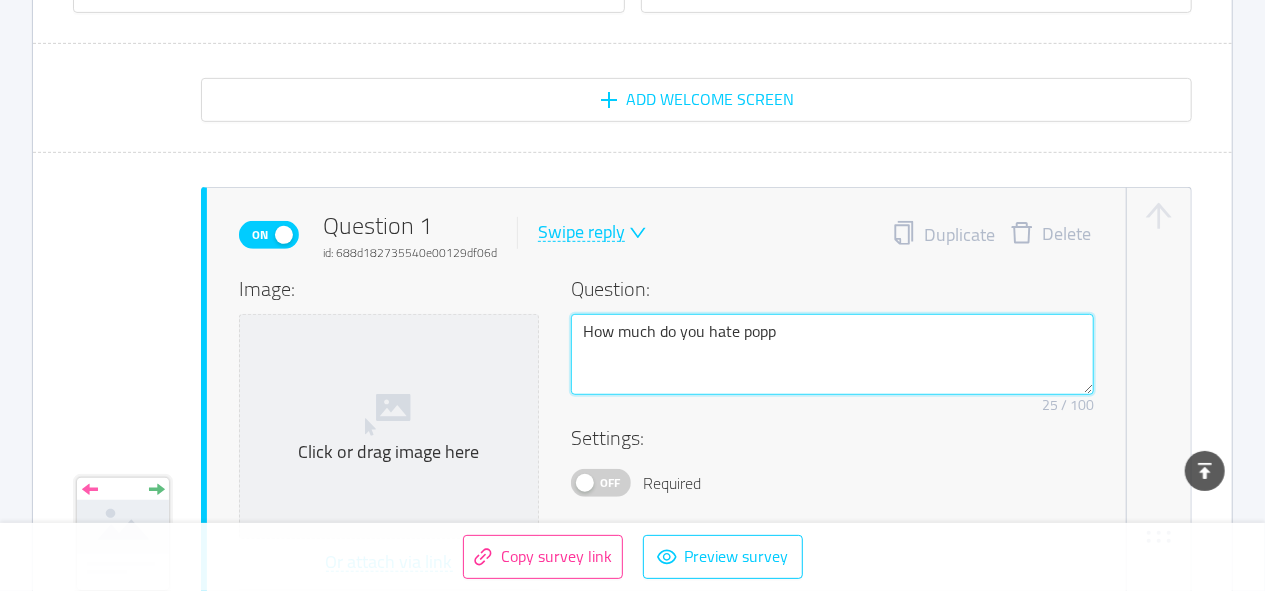 type 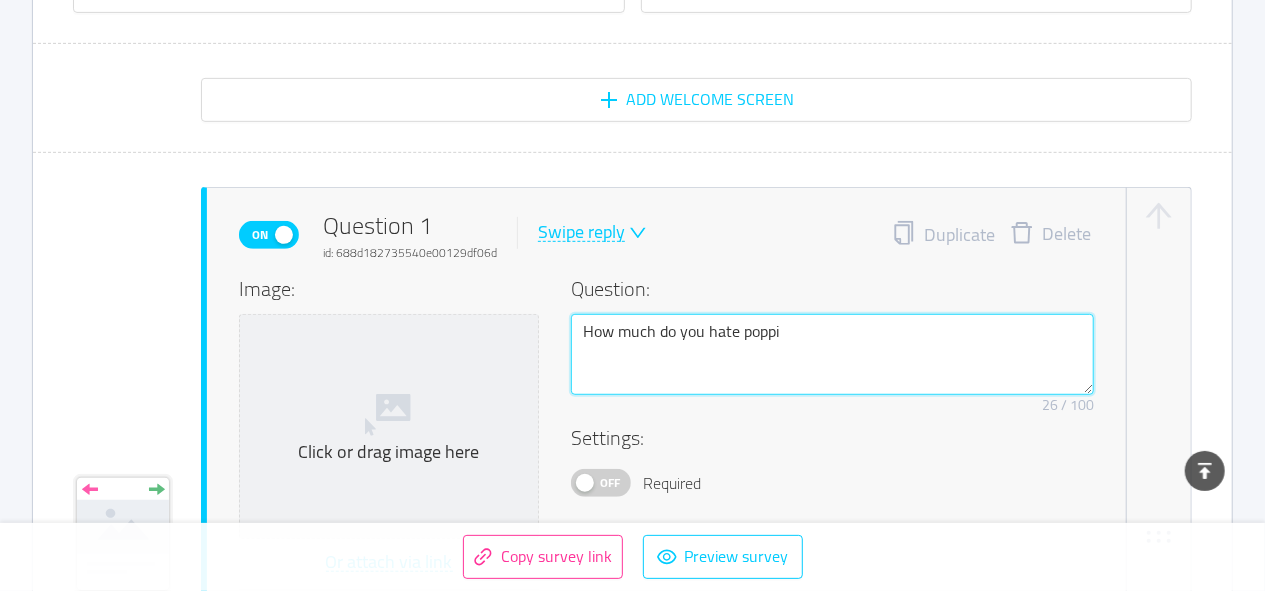 type 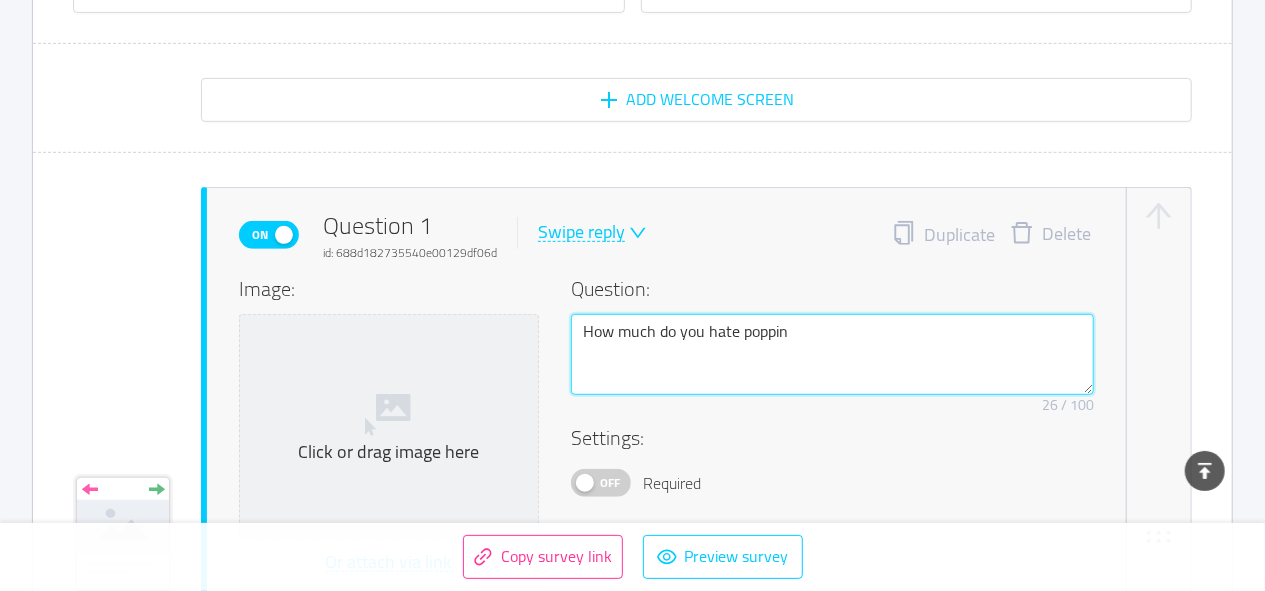 type 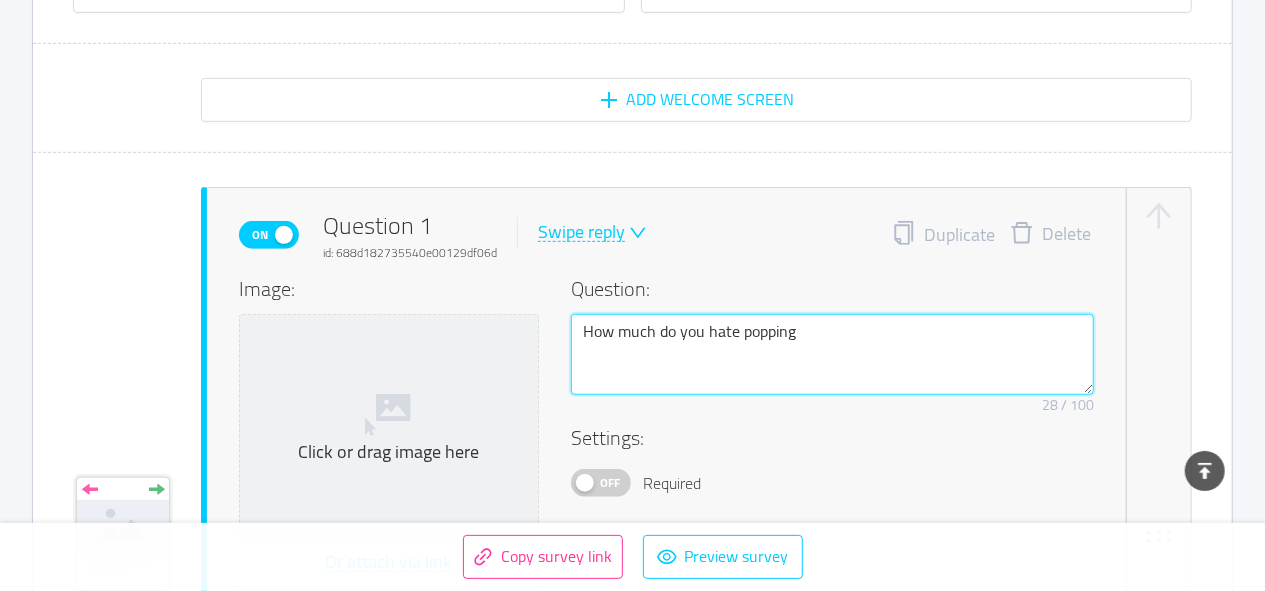type 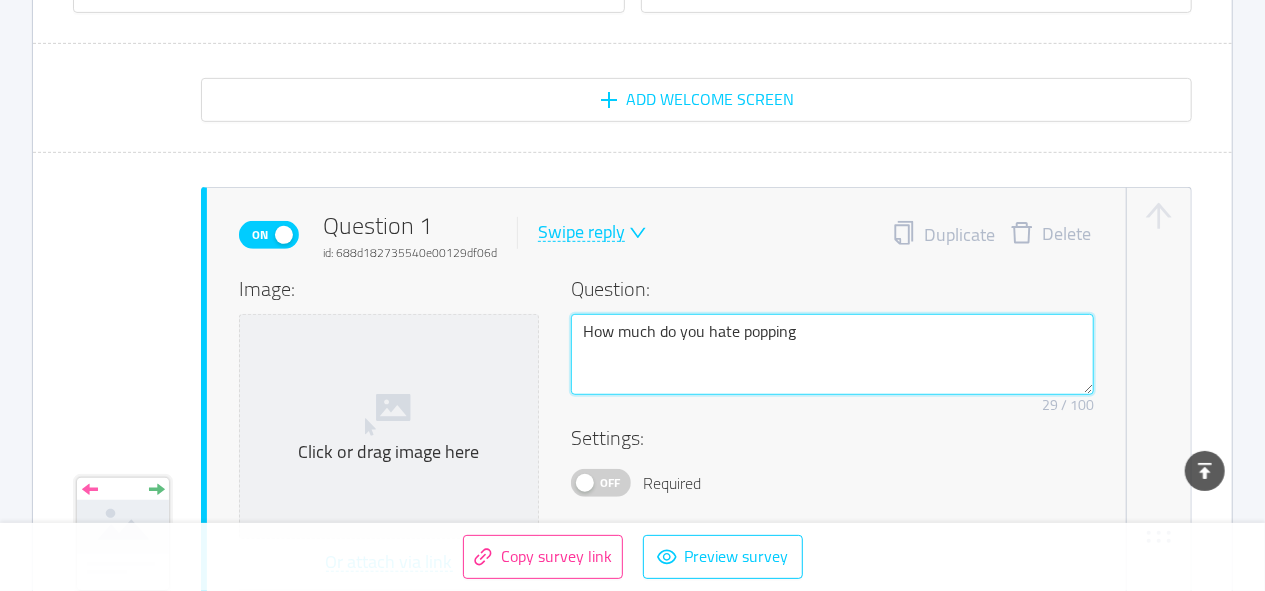 type 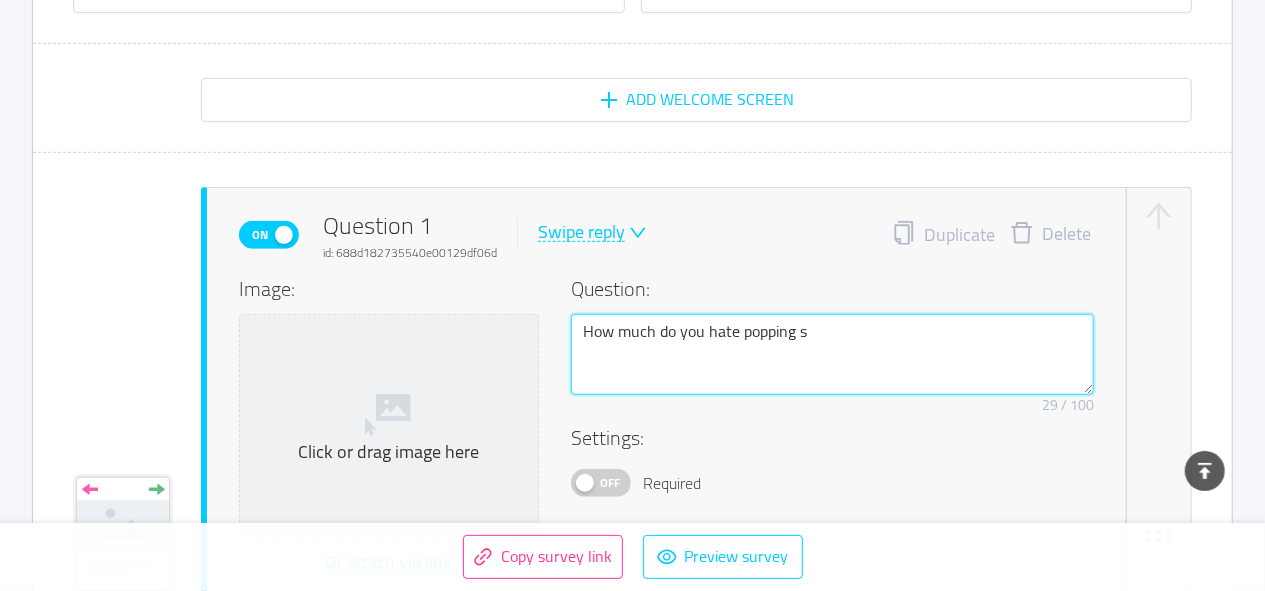 type 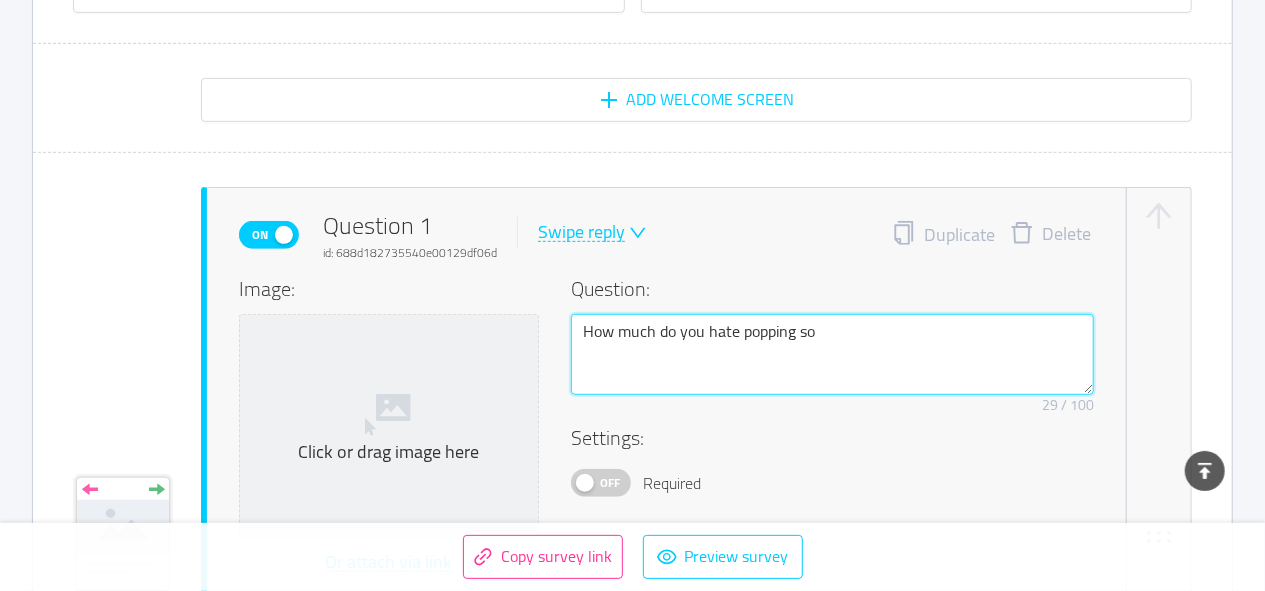 type 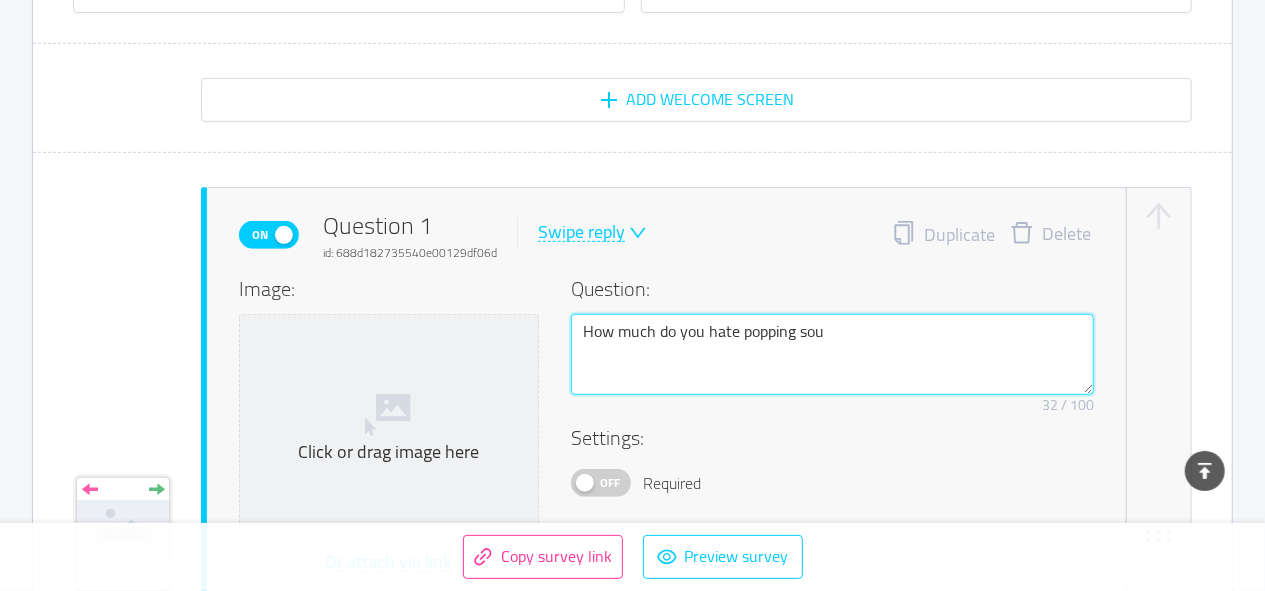 type 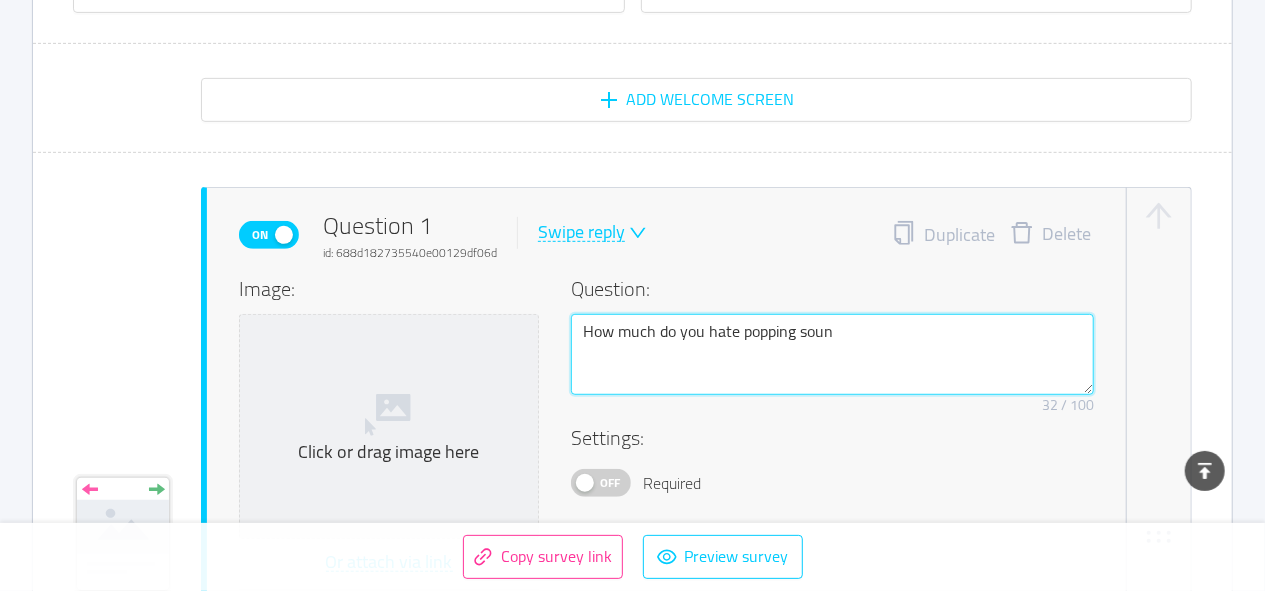 type on "How much do you hate popping sound" 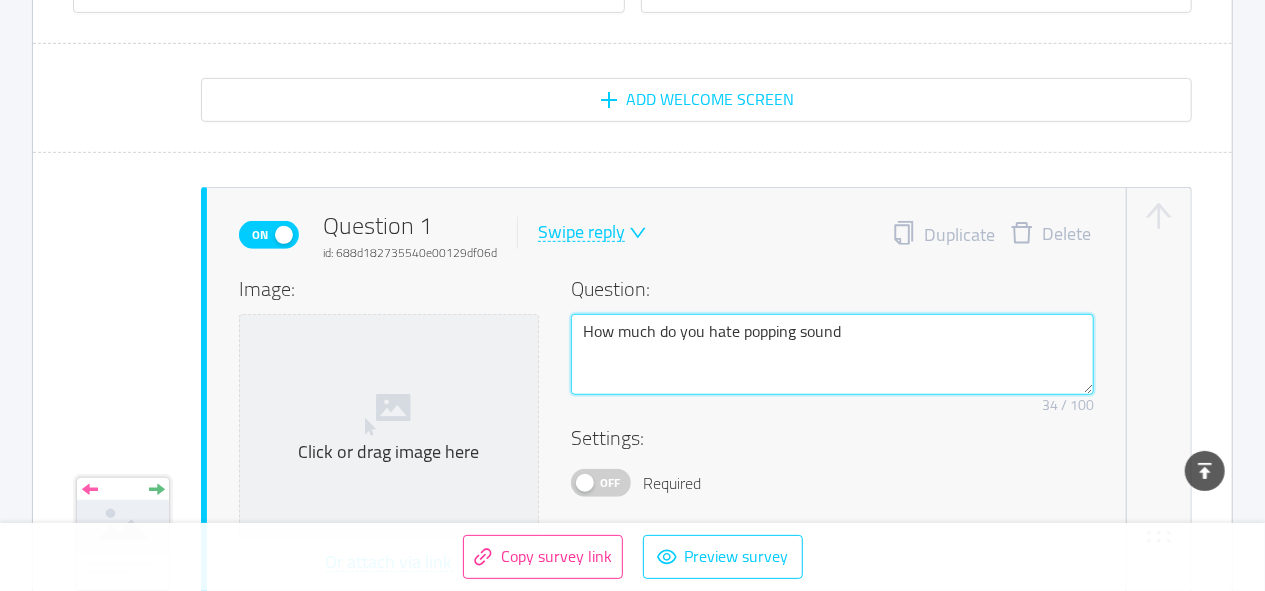 type 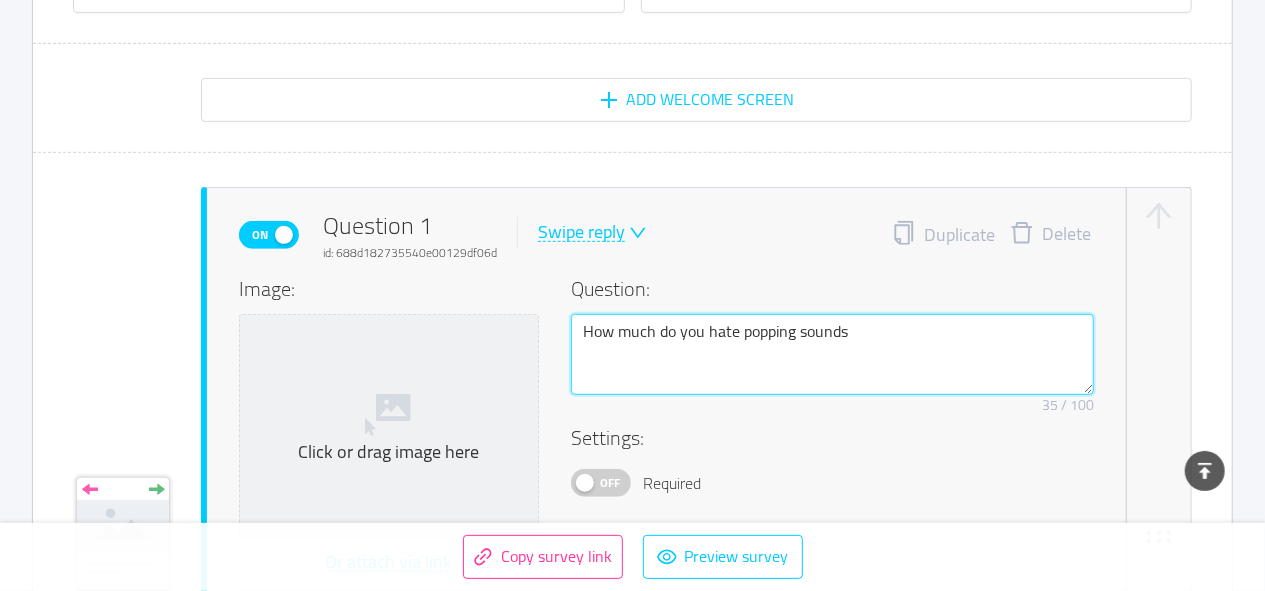 type 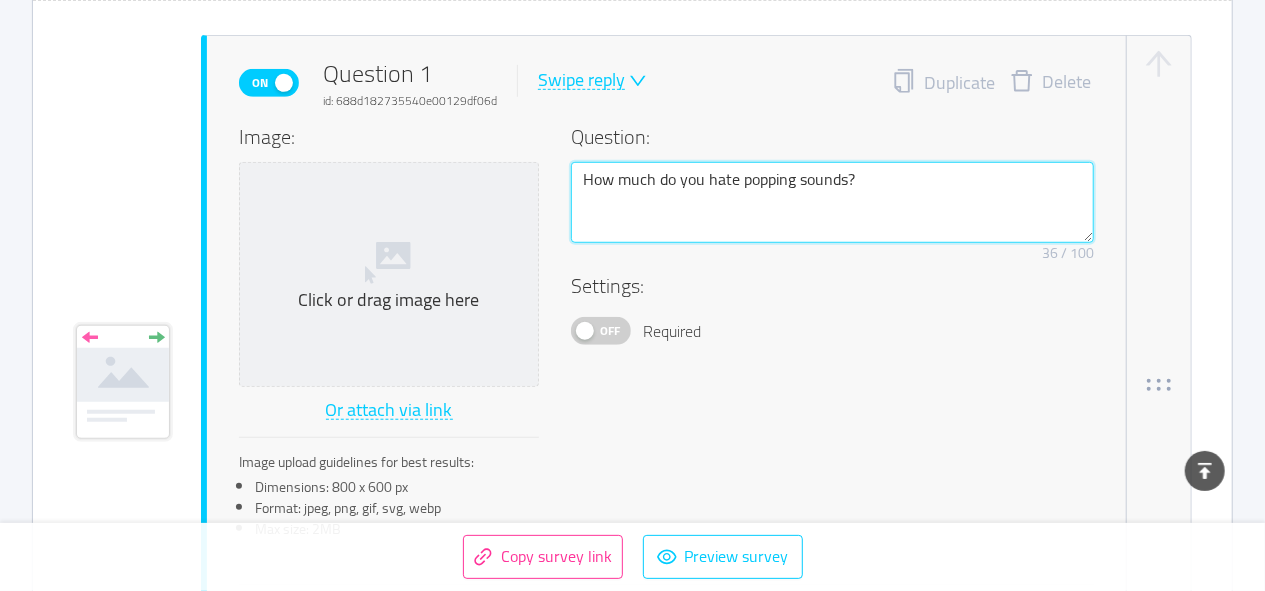 scroll, scrollTop: 564, scrollLeft: 0, axis: vertical 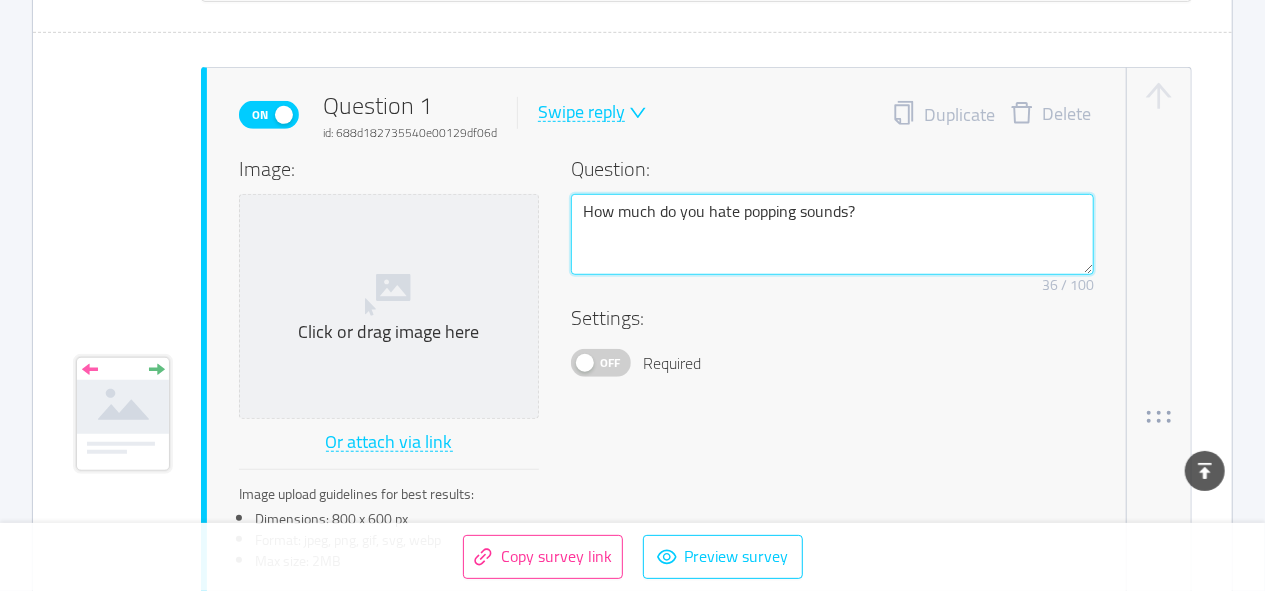 type on "How much do you hate popping sounds?" 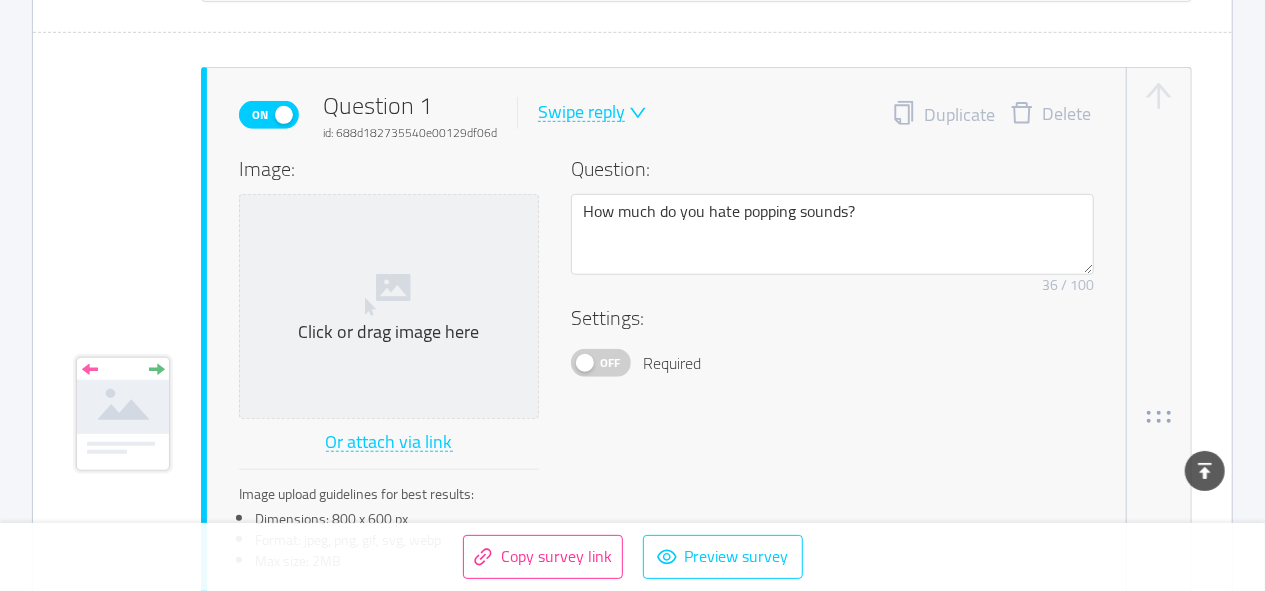 click on "Settings: Off Required" at bounding box center (832, 340) 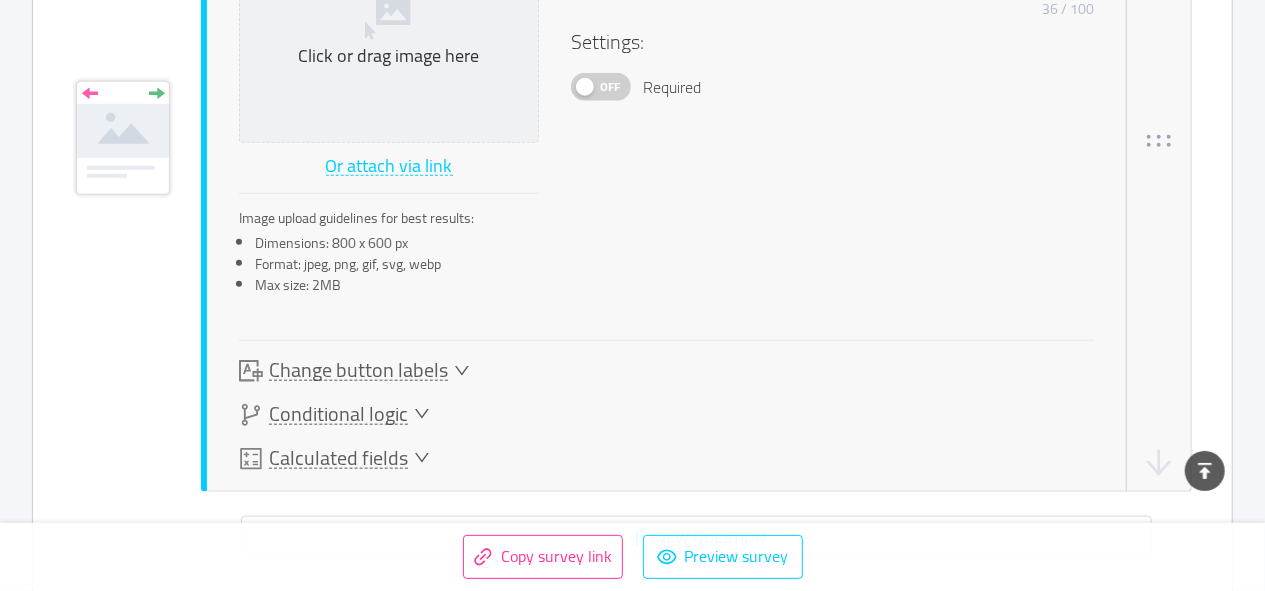 scroll, scrollTop: 960, scrollLeft: 0, axis: vertical 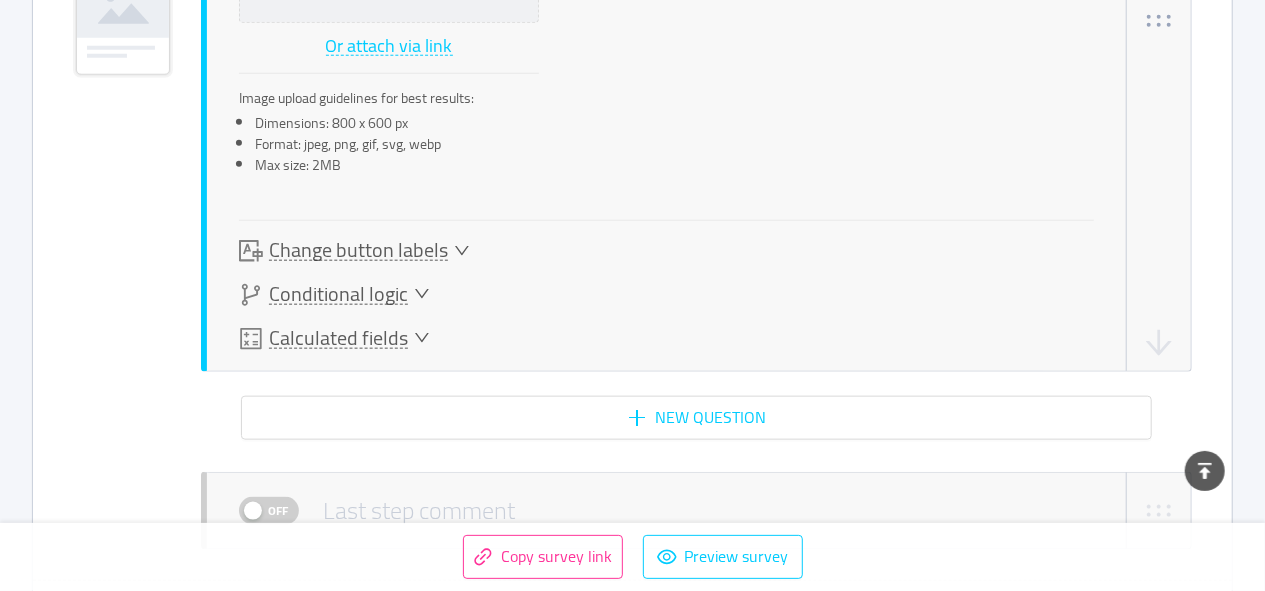 click on "Change button labels" at bounding box center [358, 250] 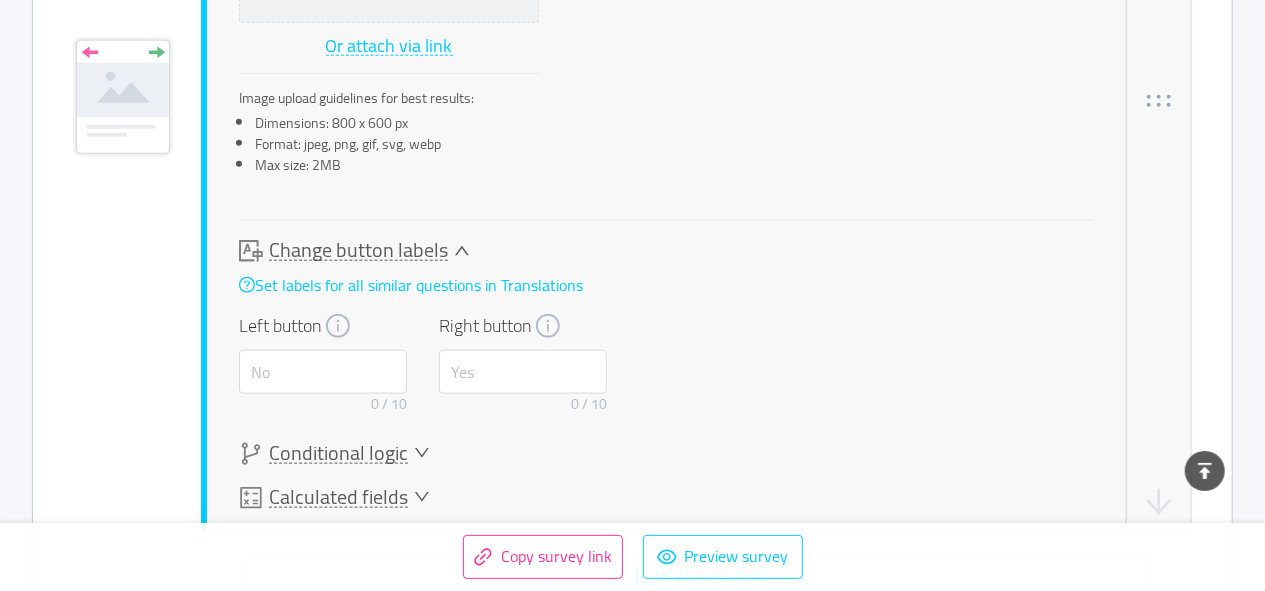 scroll, scrollTop: 1040, scrollLeft: 0, axis: vertical 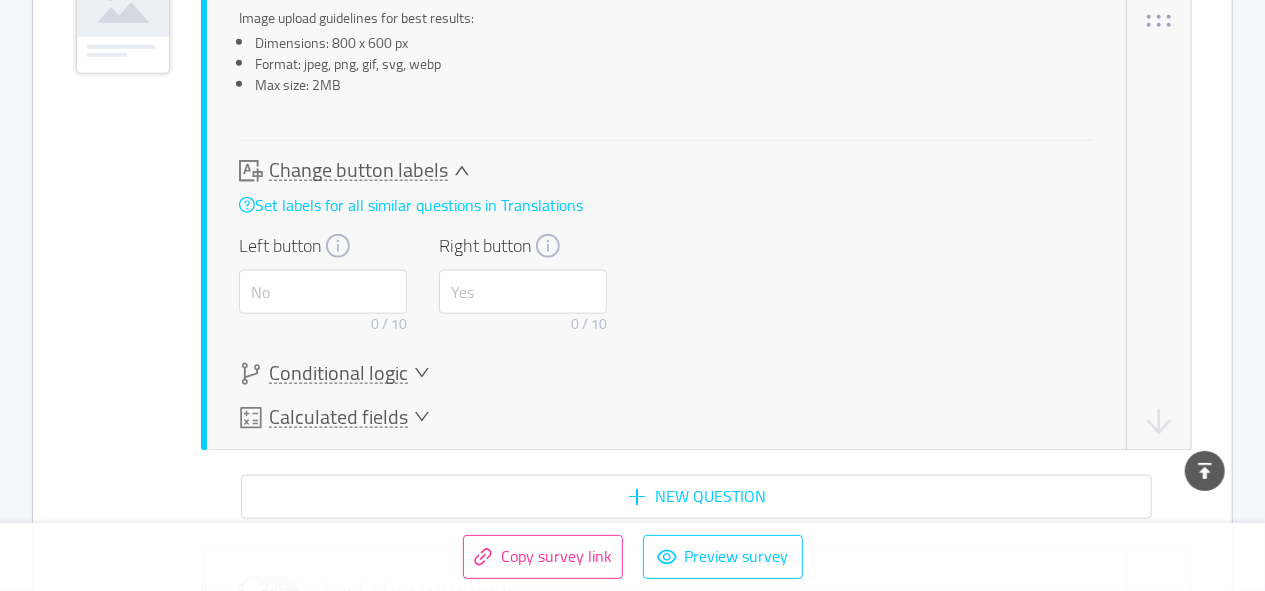 click on "Change button labels" at bounding box center [358, 170] 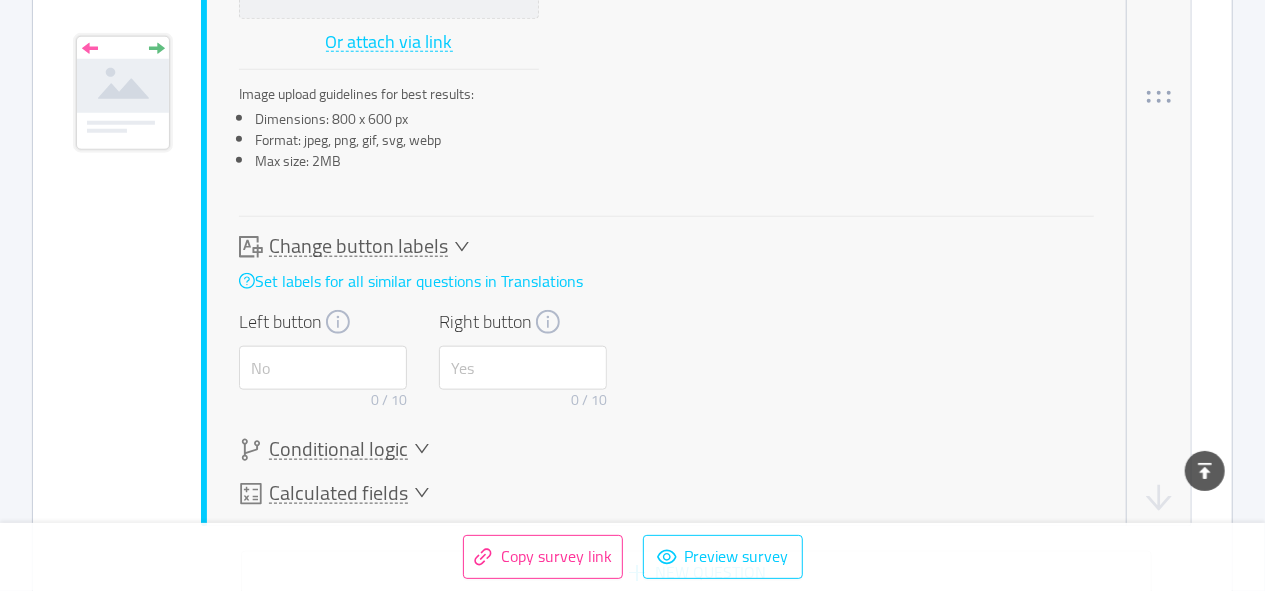 scroll, scrollTop: 960, scrollLeft: 0, axis: vertical 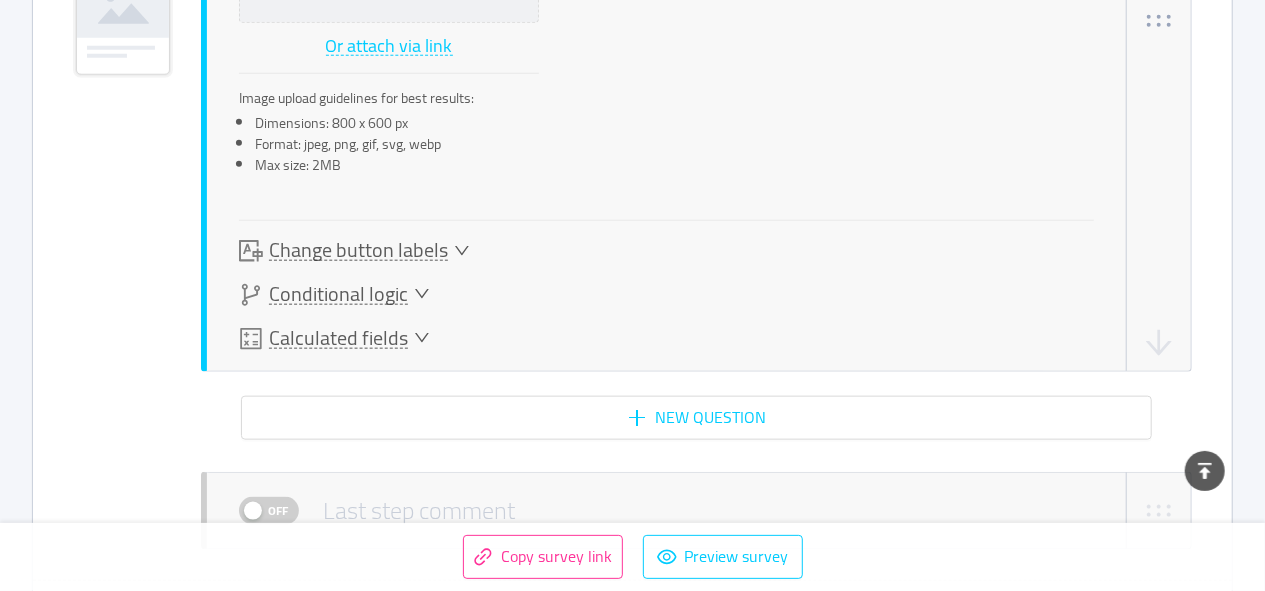 click on "Conditional logic" at bounding box center (338, 294) 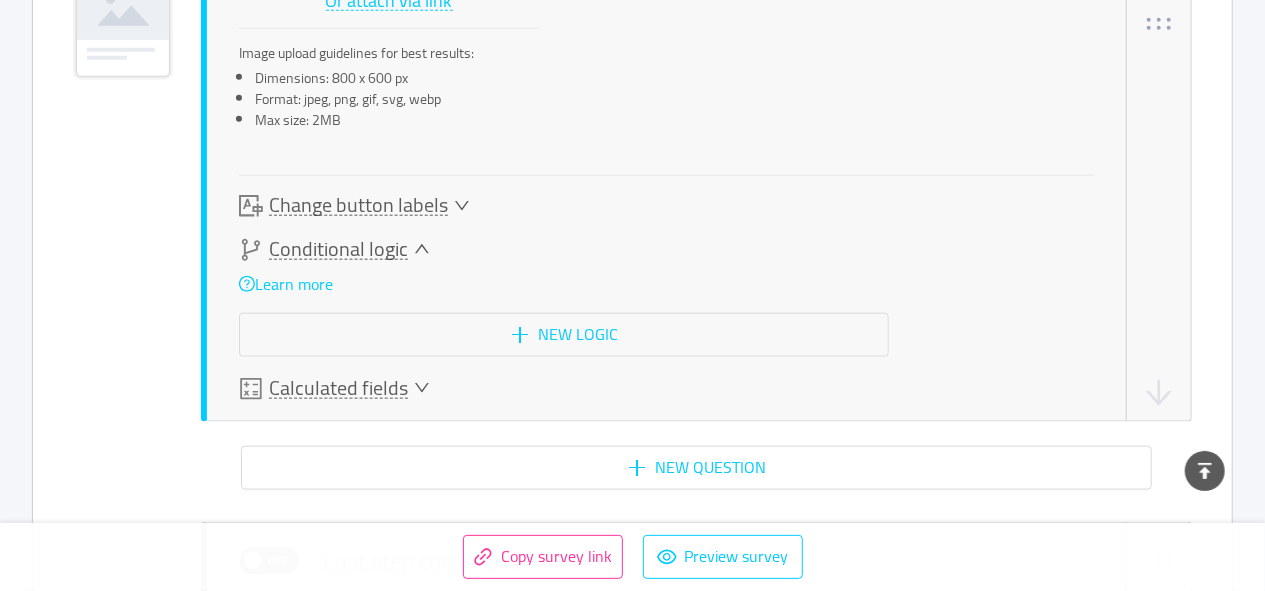 scroll, scrollTop: 1008, scrollLeft: 0, axis: vertical 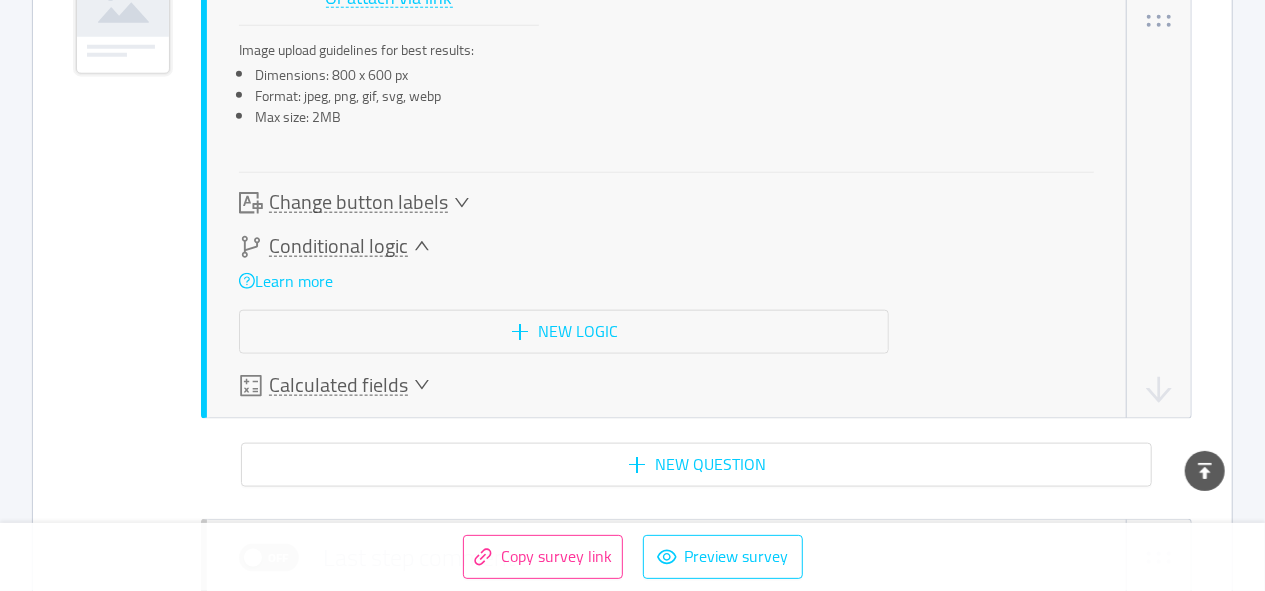 click on "Conditional logic" at bounding box center [338, 246] 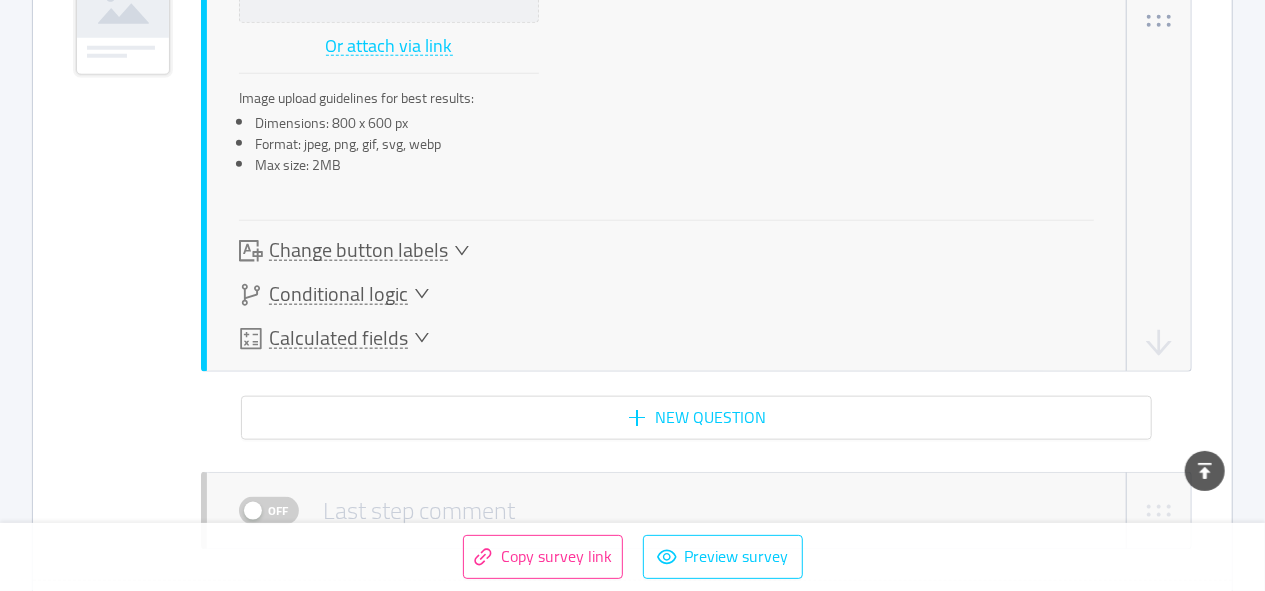 click on "Change button labels" at bounding box center (358, 250) 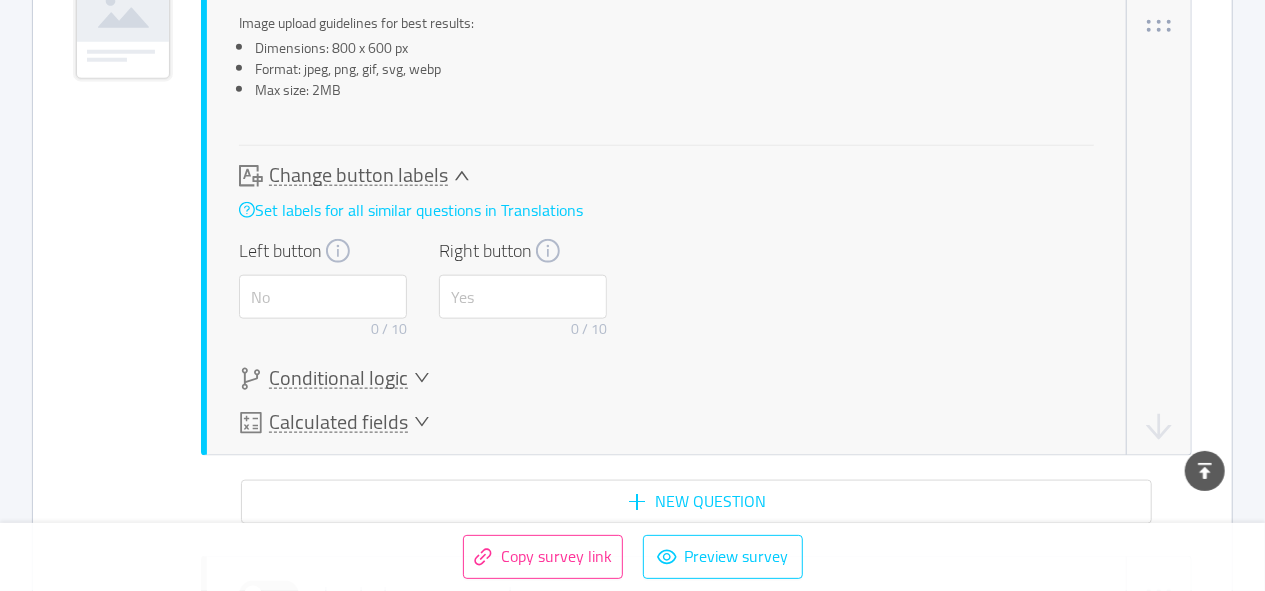 scroll, scrollTop: 1040, scrollLeft: 0, axis: vertical 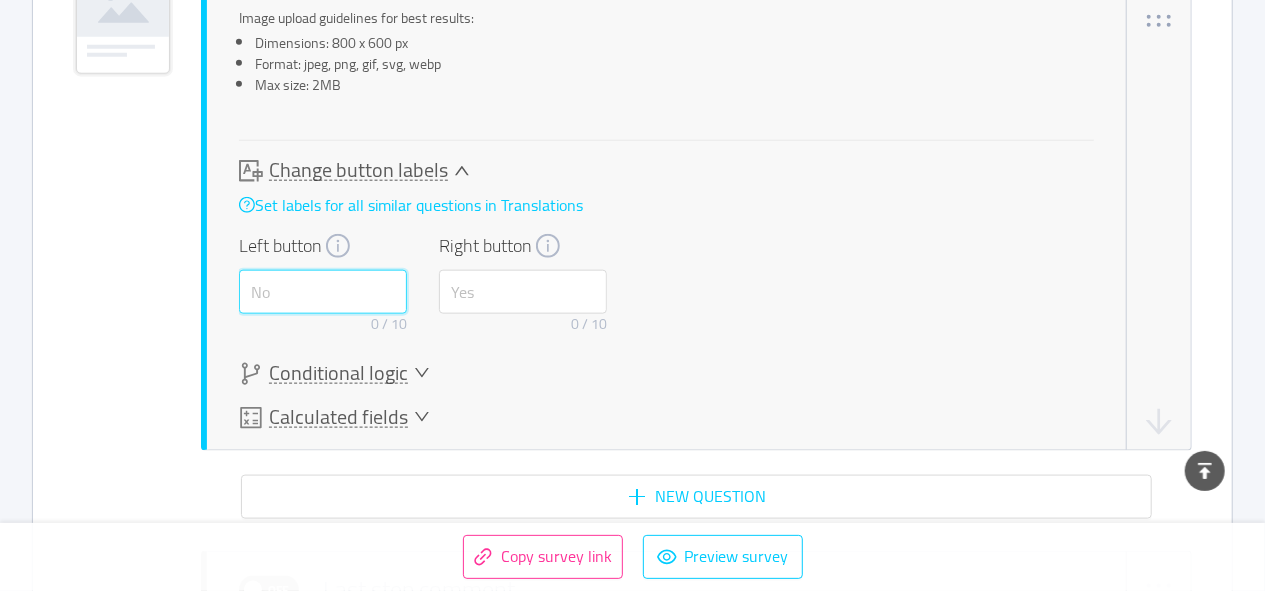 click at bounding box center [323, 292] 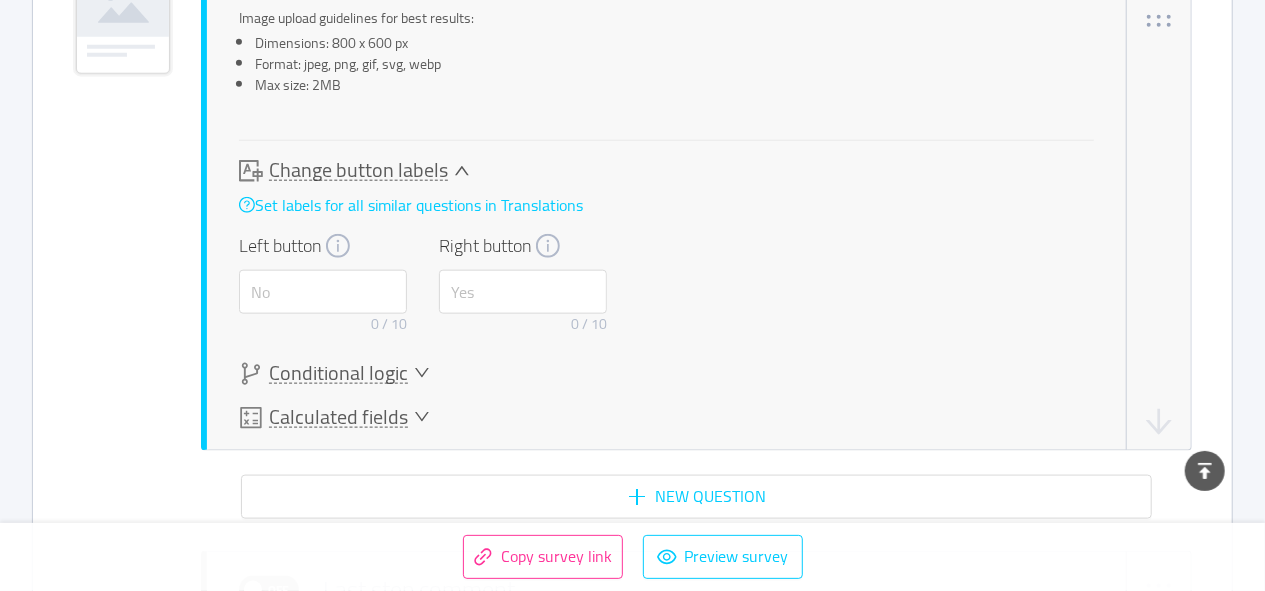 click on "Change button labels" at bounding box center [358, 170] 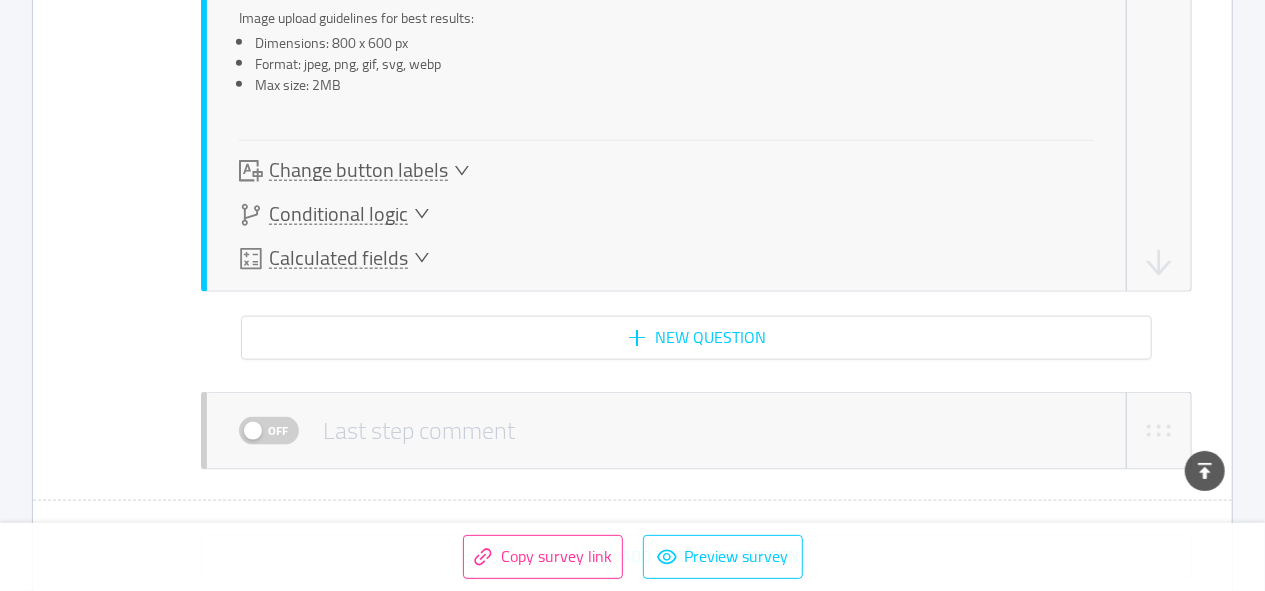 scroll, scrollTop: 960, scrollLeft: 0, axis: vertical 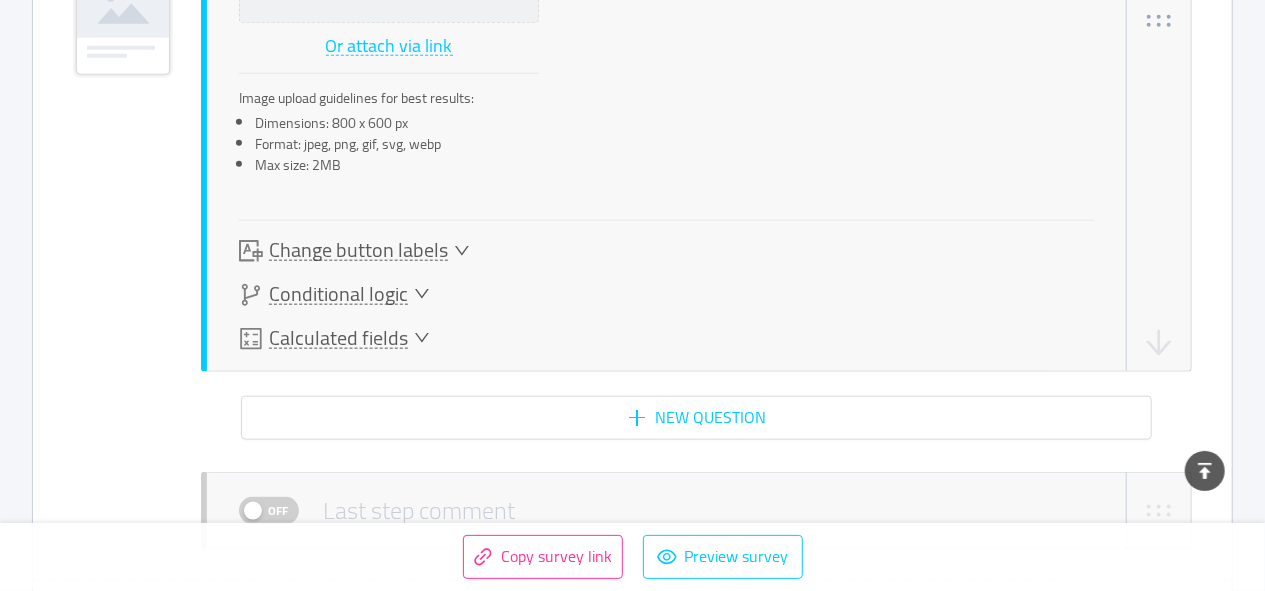 click on "Calculated fields" at bounding box center [338, 338] 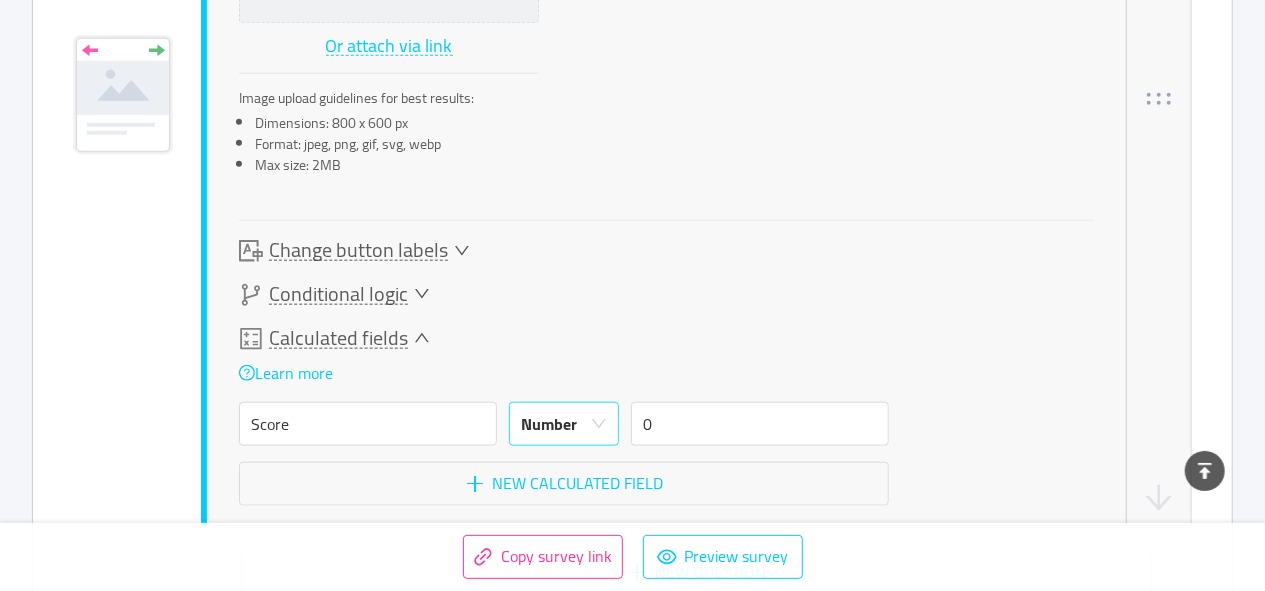 scroll, scrollTop: 1038, scrollLeft: 0, axis: vertical 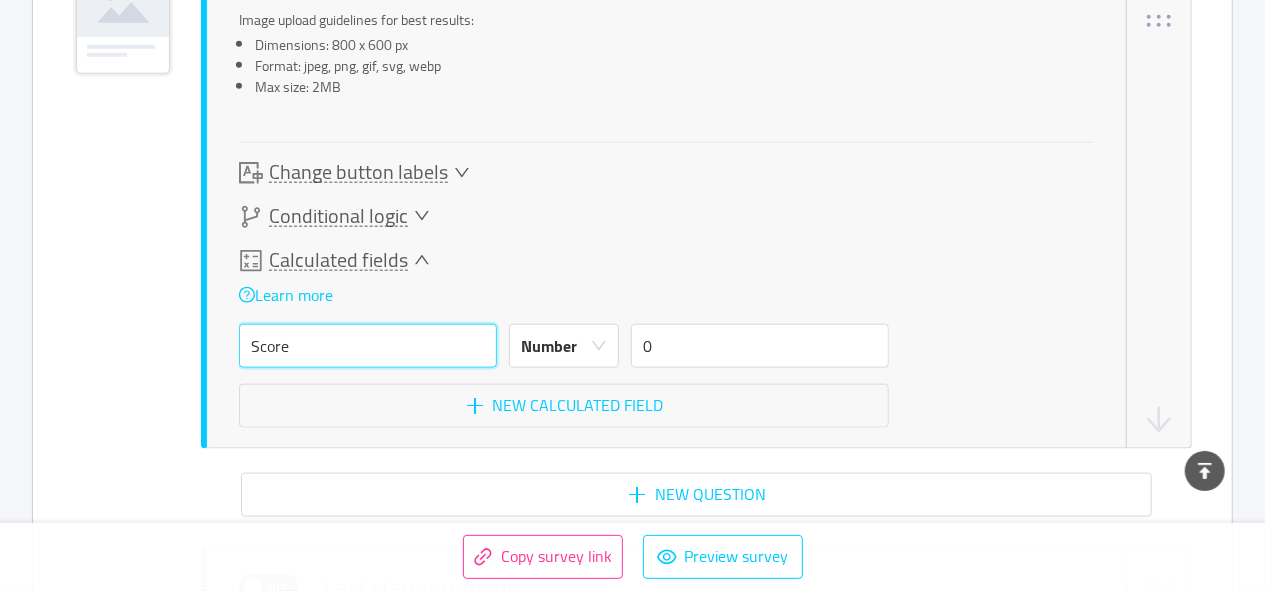 click on "Score" at bounding box center (368, 346) 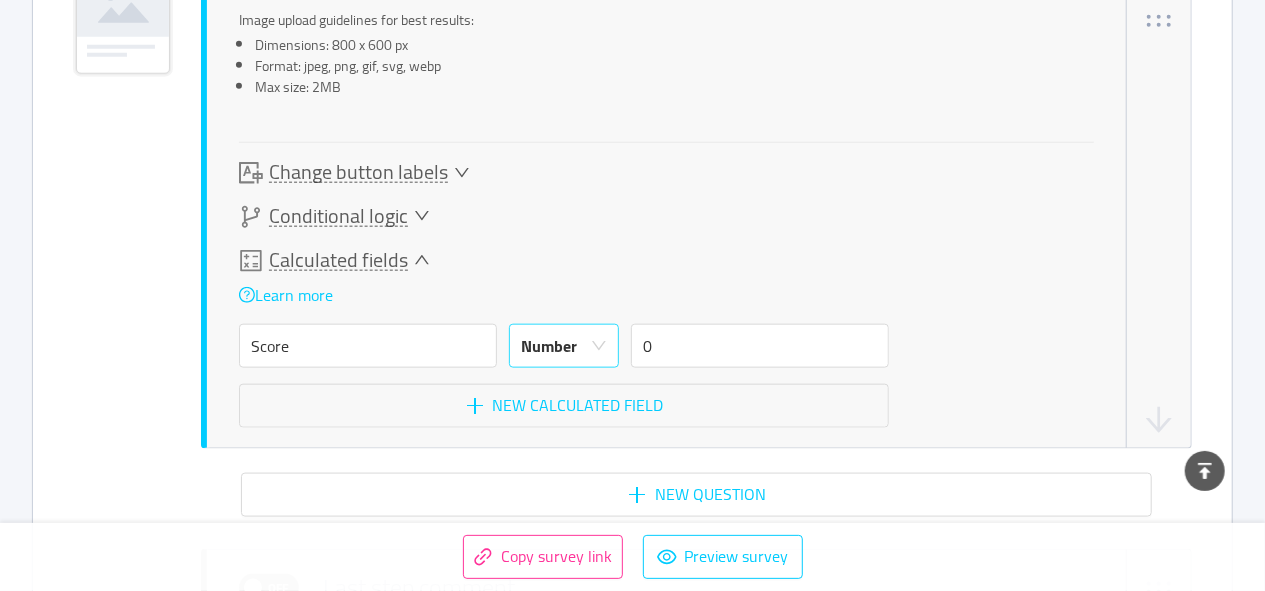 click on "Number" at bounding box center [549, 346] 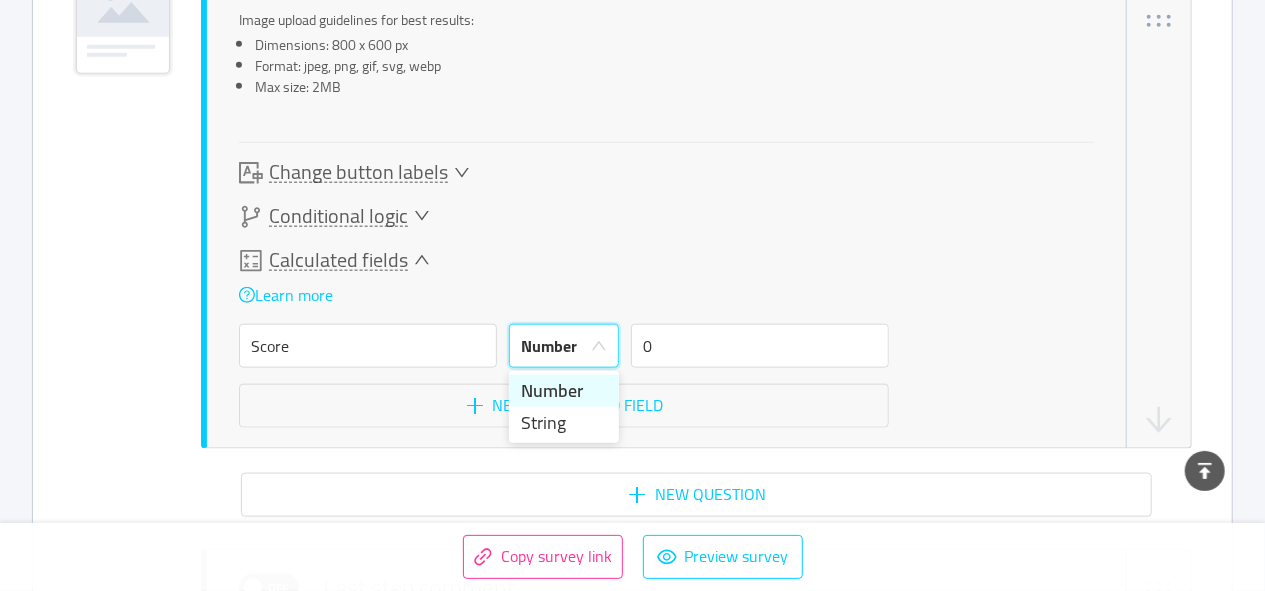 click on "Learn more" at bounding box center (564, 294) 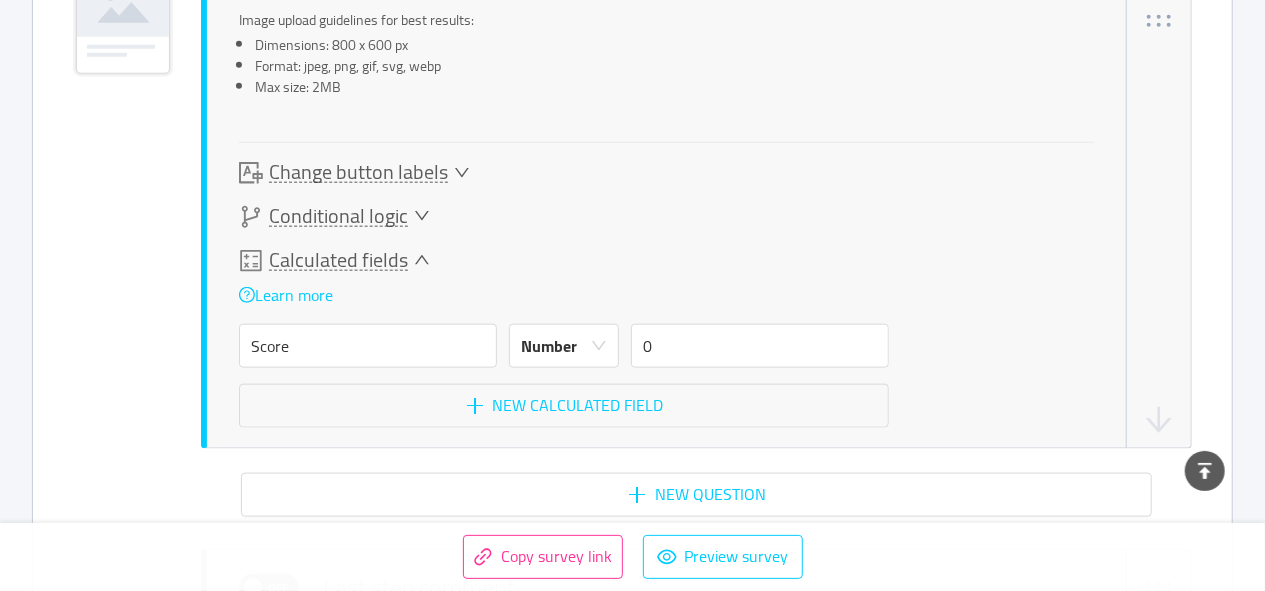 click on "Conditional logic" at bounding box center [338, 216] 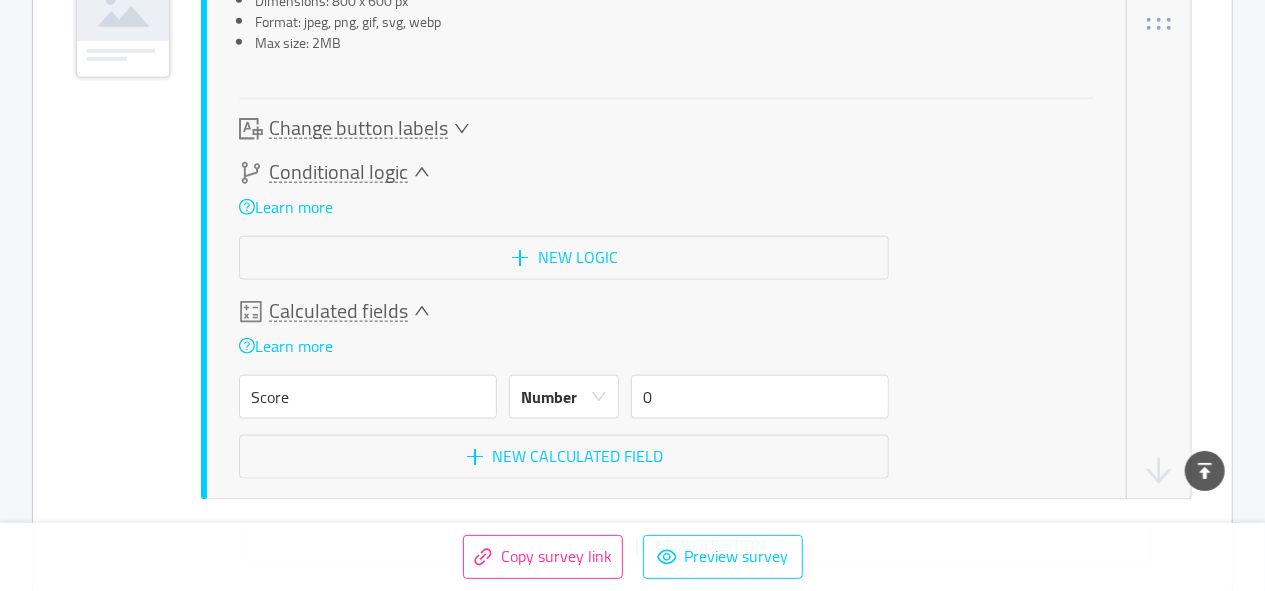scroll, scrollTop: 1085, scrollLeft: 0, axis: vertical 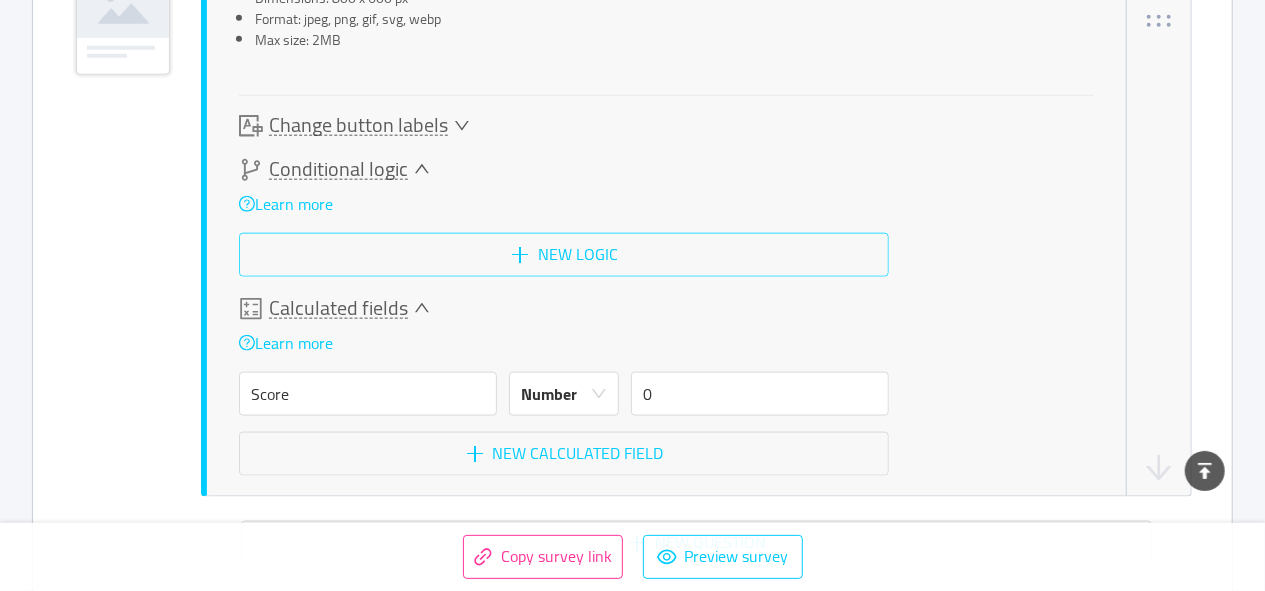 click on "New logic" at bounding box center (564, 255) 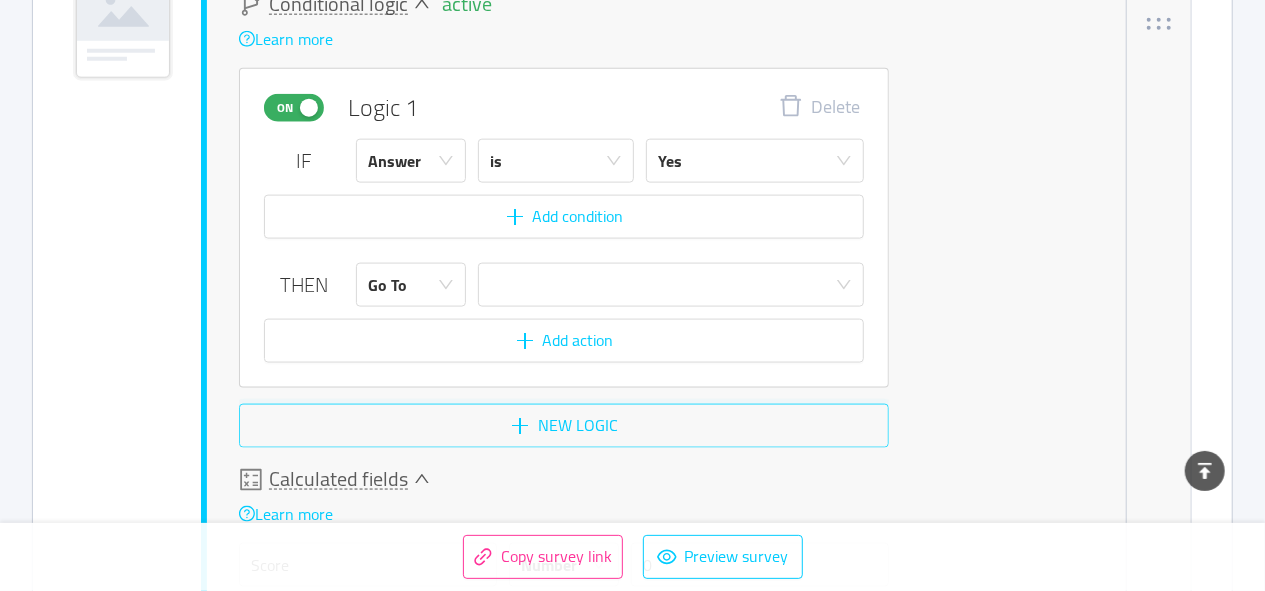 scroll, scrollTop: 1252, scrollLeft: 0, axis: vertical 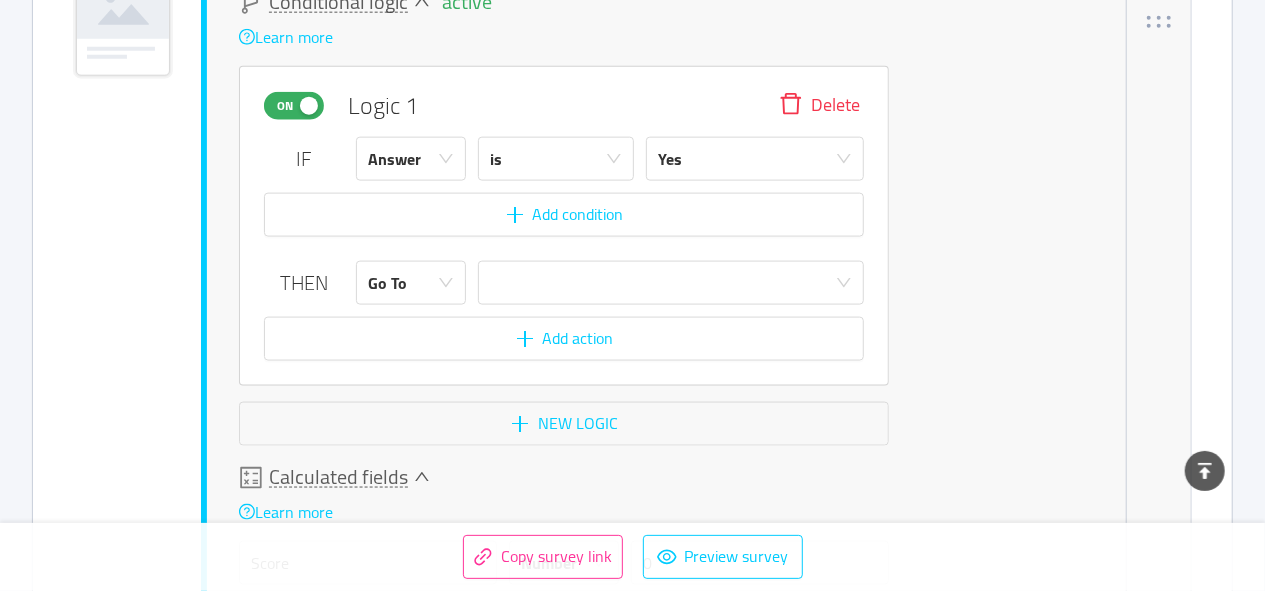 click on "Delete" at bounding box center [819, 106] 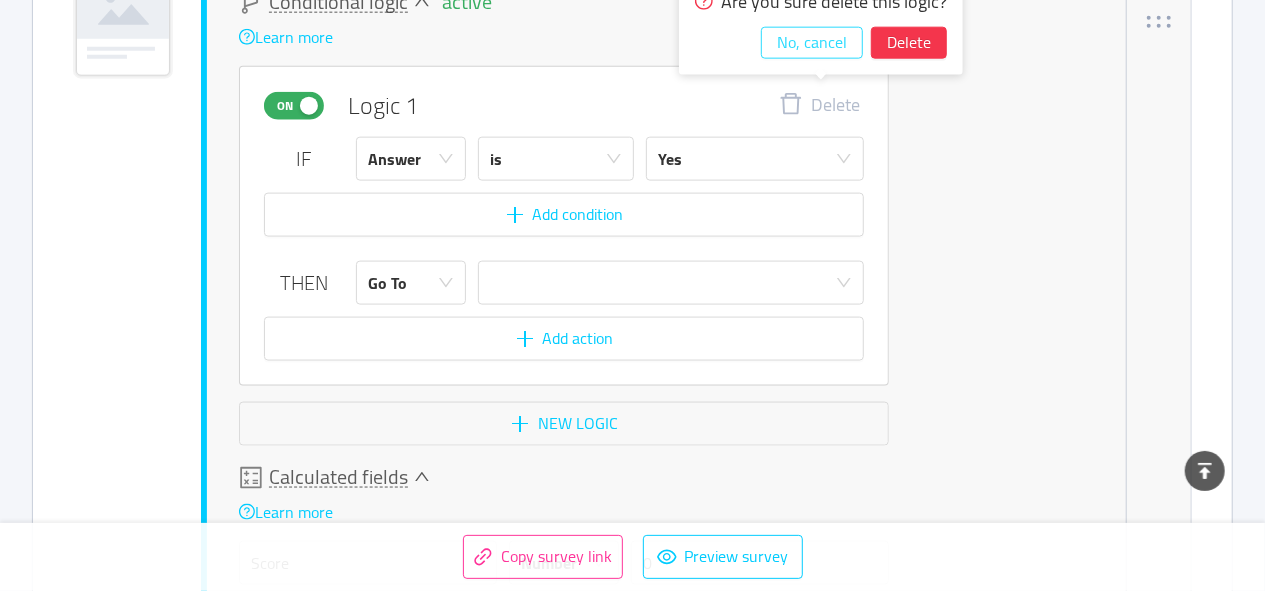 click on "No, cancel" at bounding box center [812, 43] 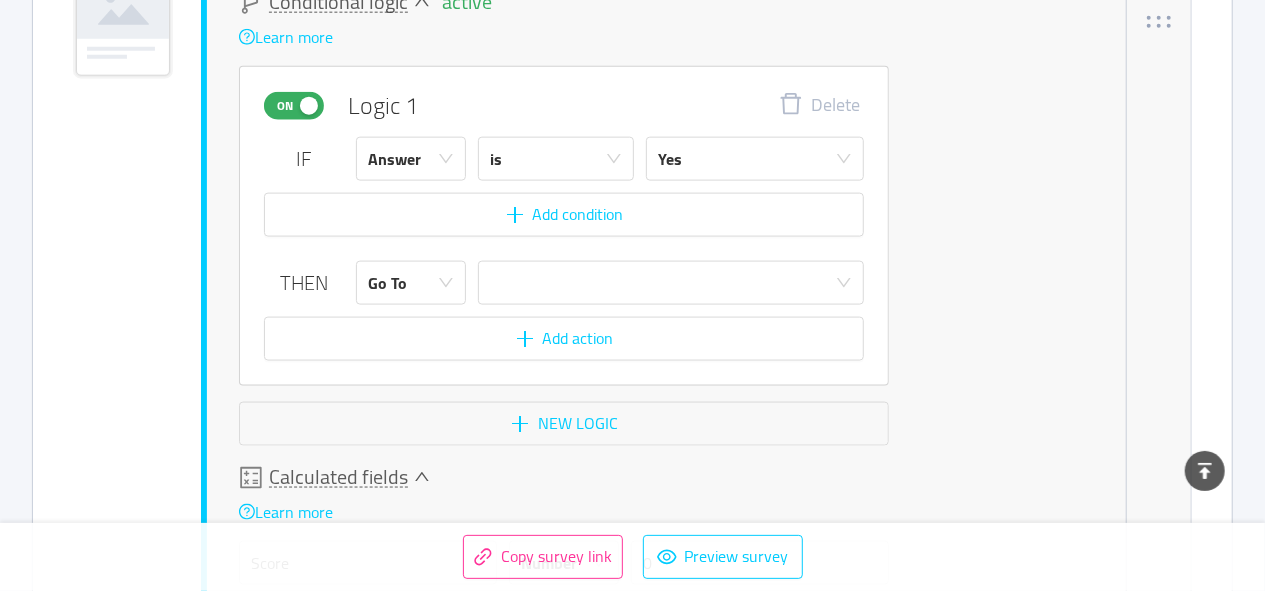 click on "Learn more" at bounding box center (564, 36) 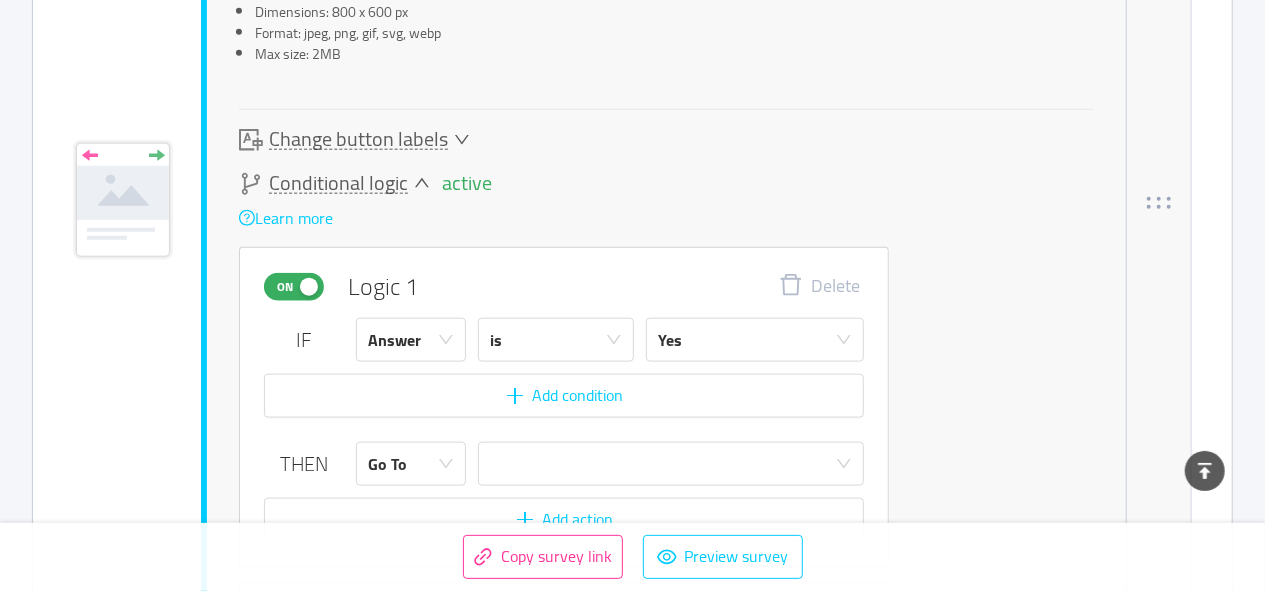 scroll, scrollTop: 1012, scrollLeft: 0, axis: vertical 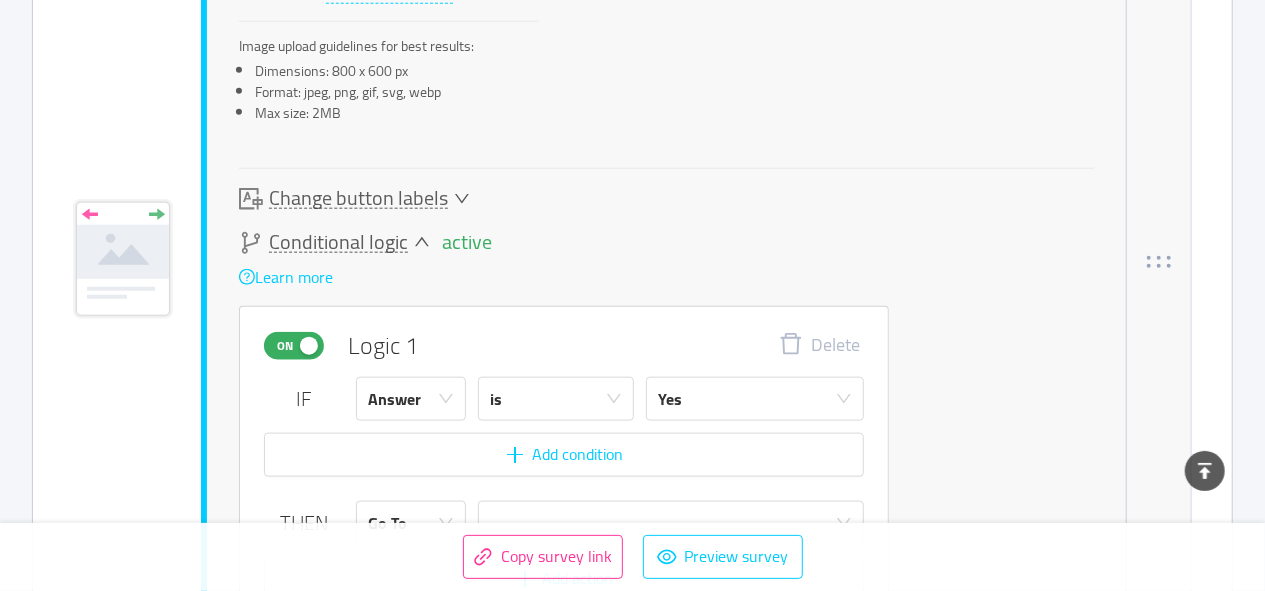 click 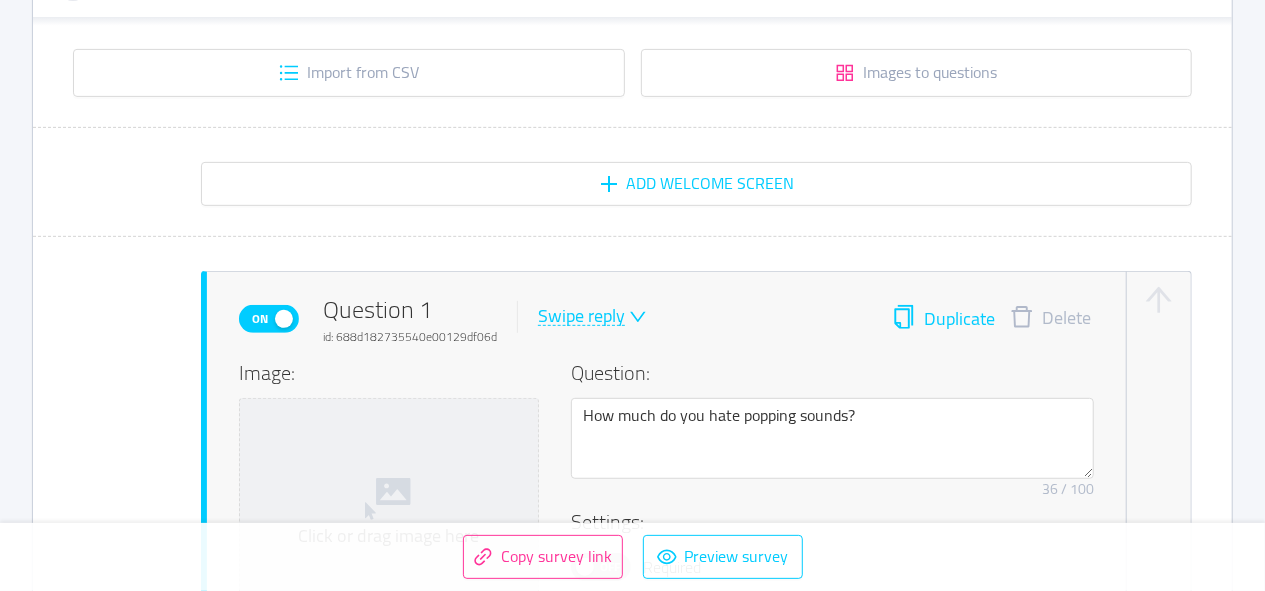 scroll, scrollTop: 600, scrollLeft: 0, axis: vertical 